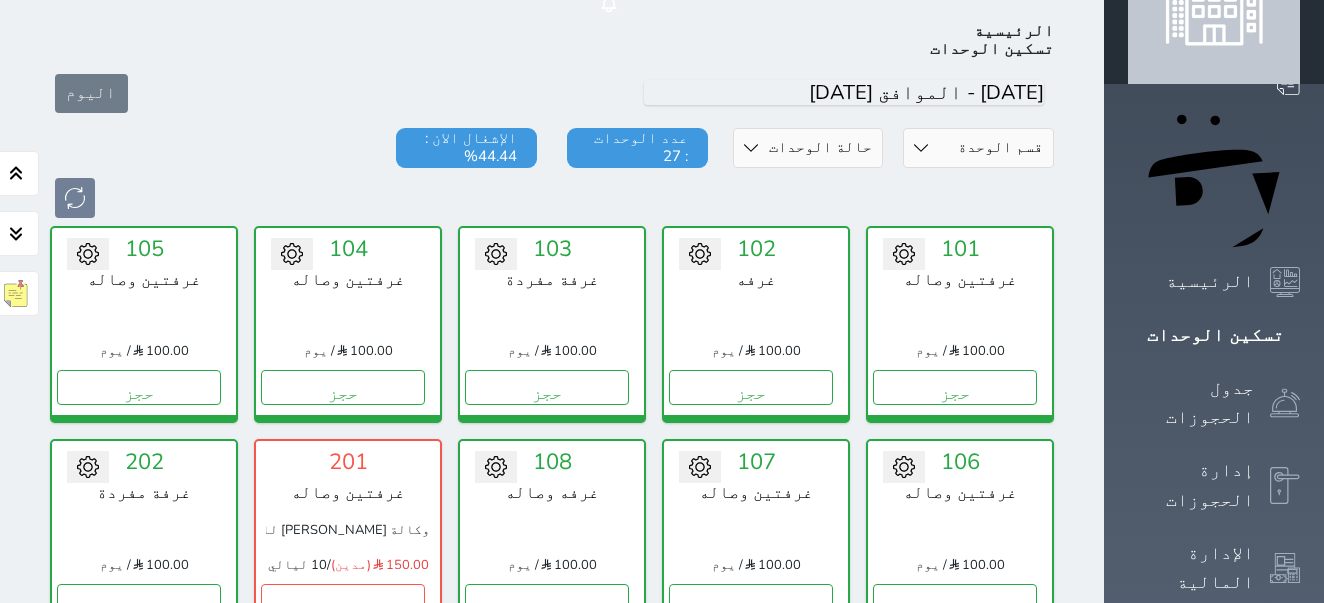 scroll, scrollTop: 0, scrollLeft: 0, axis: both 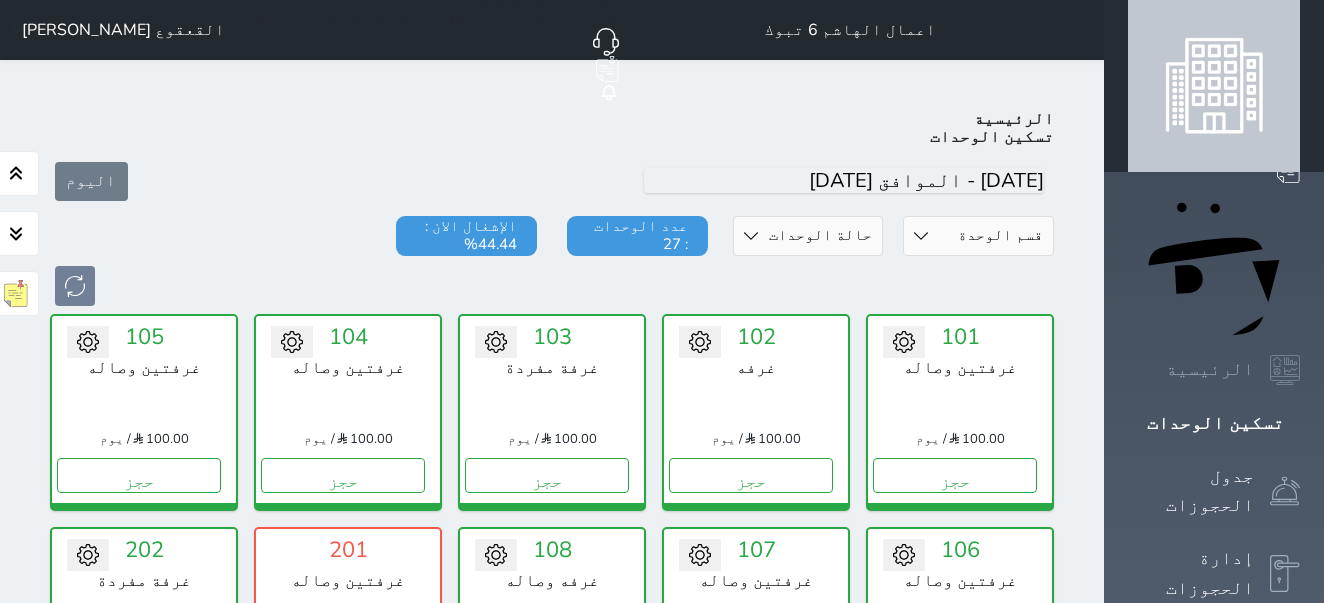 click 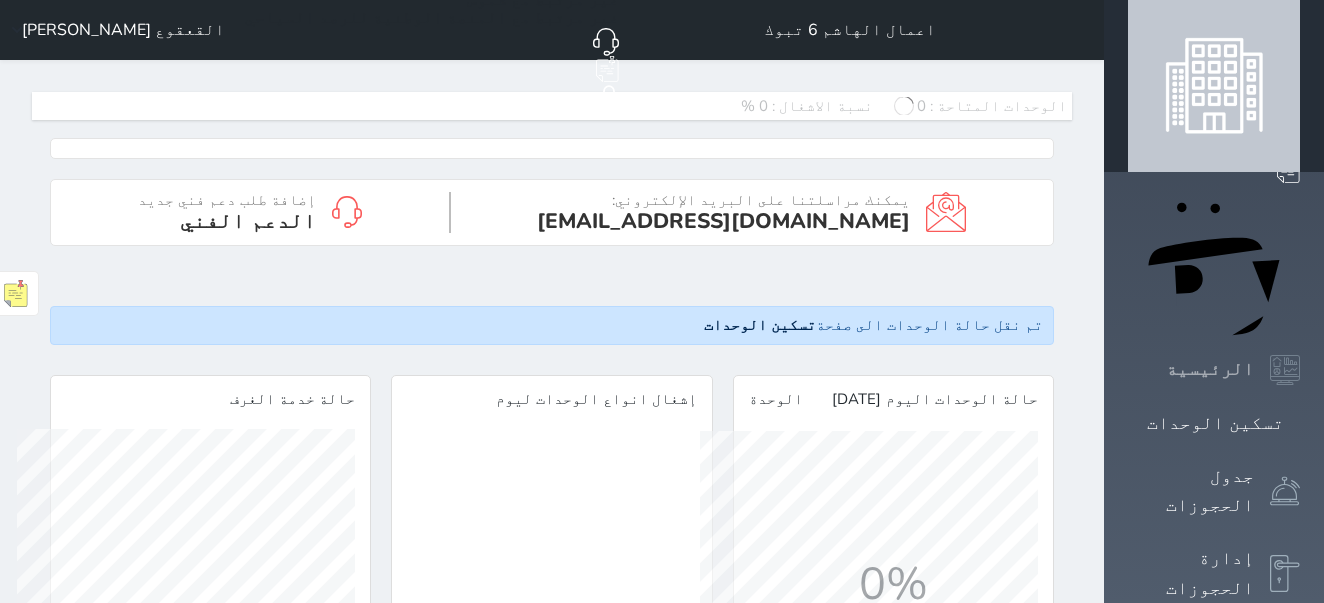 scroll, scrollTop: 999662, scrollLeft: 999662, axis: both 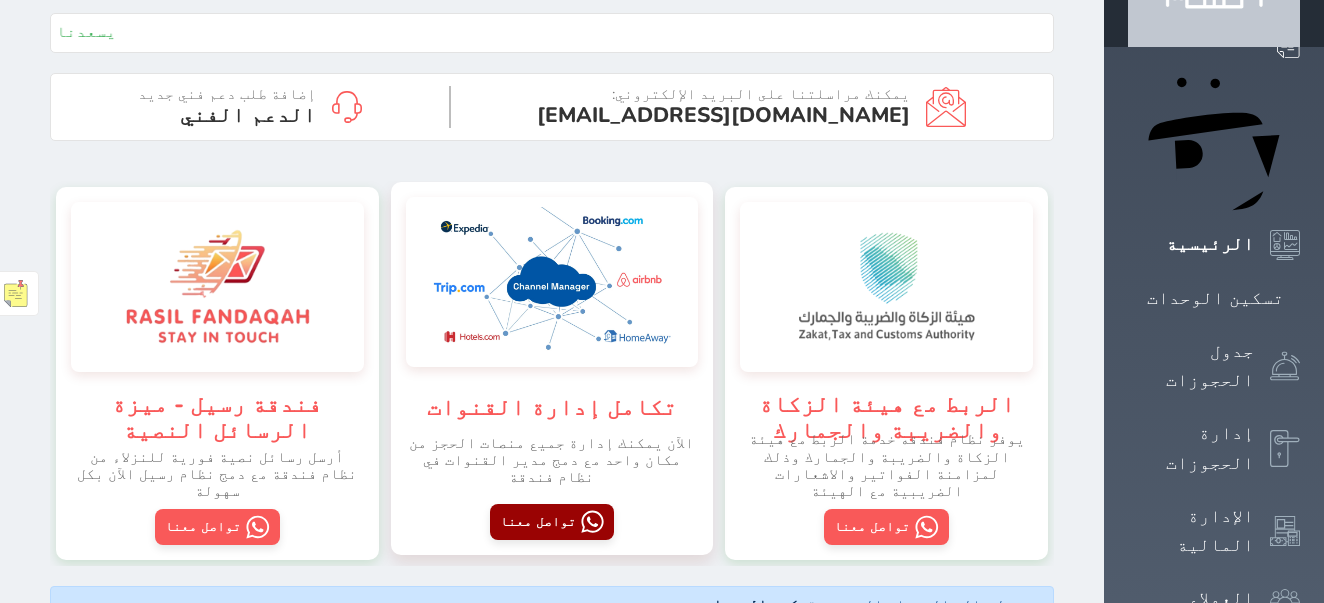 click 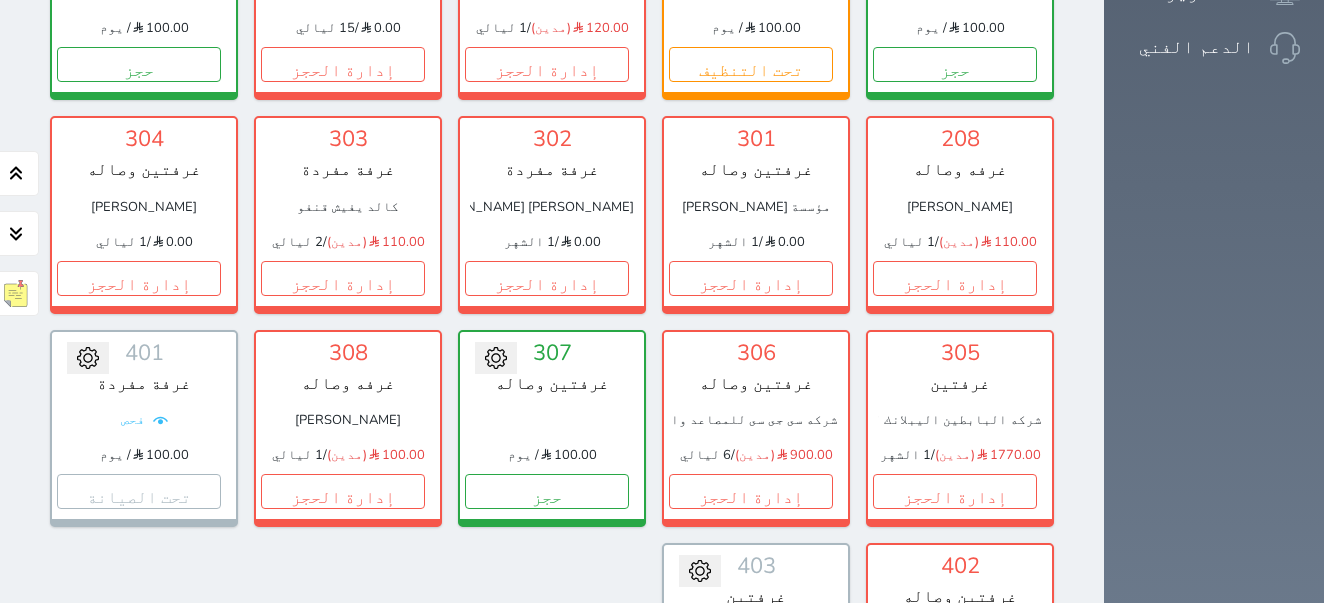 scroll, scrollTop: 963, scrollLeft: 0, axis: vertical 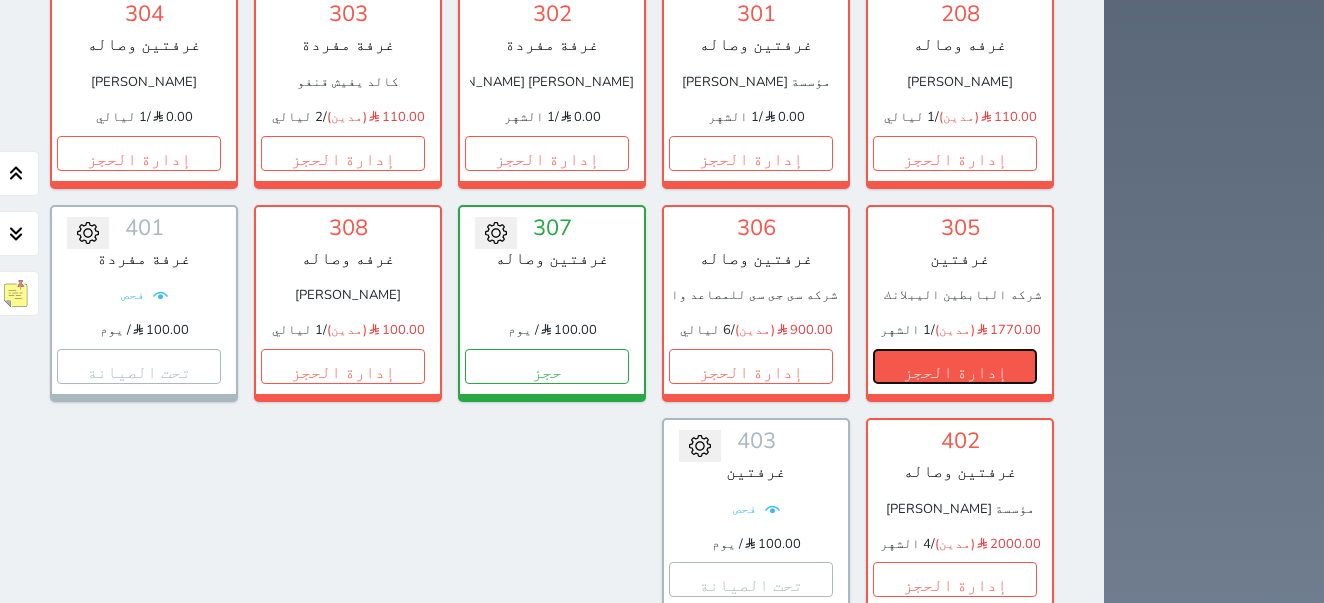 click on "إدارة الحجز" at bounding box center (955, 366) 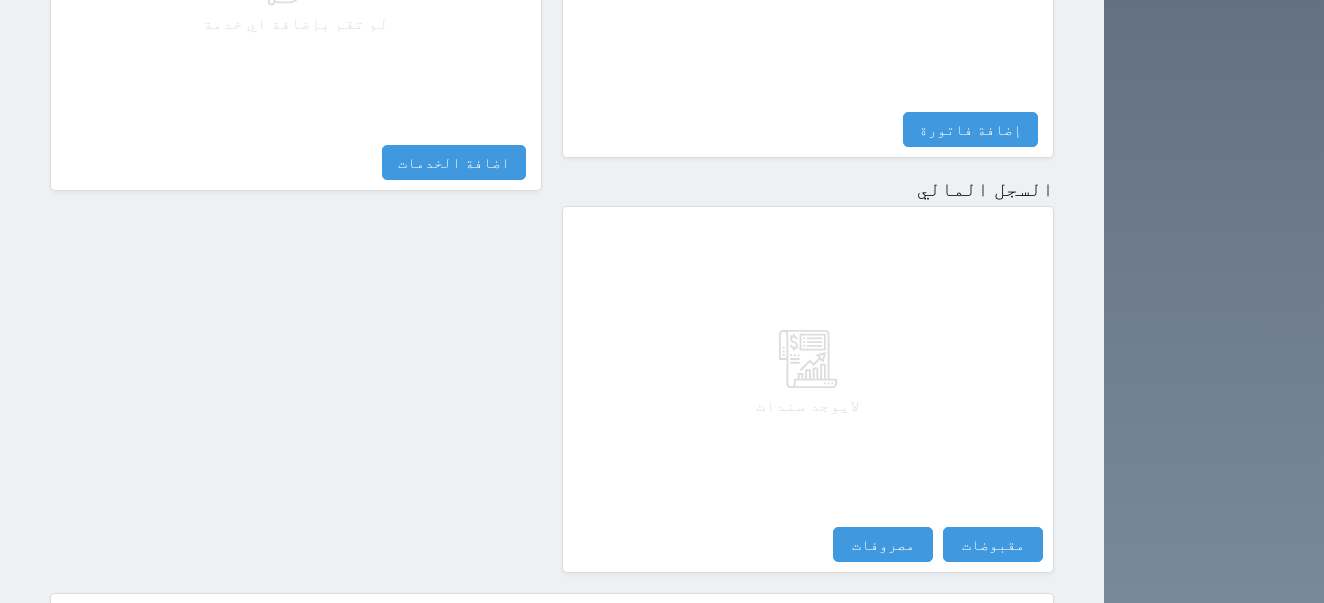 scroll, scrollTop: 1139, scrollLeft: 0, axis: vertical 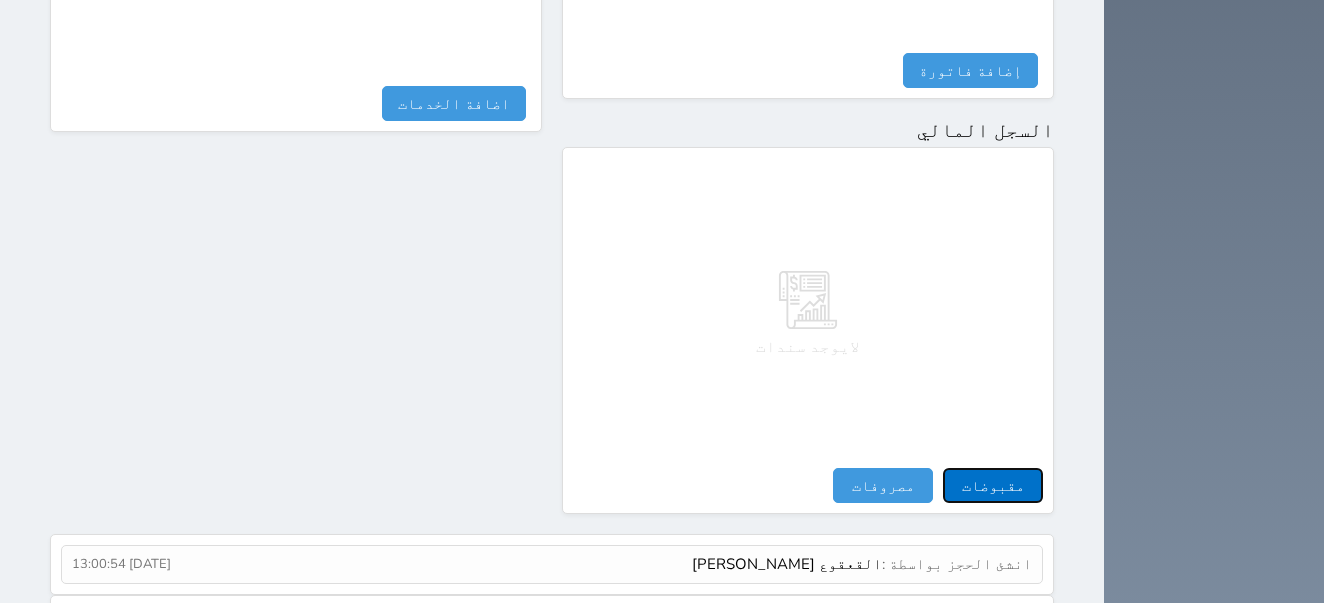 click on "مقبوضات" at bounding box center (993, 485) 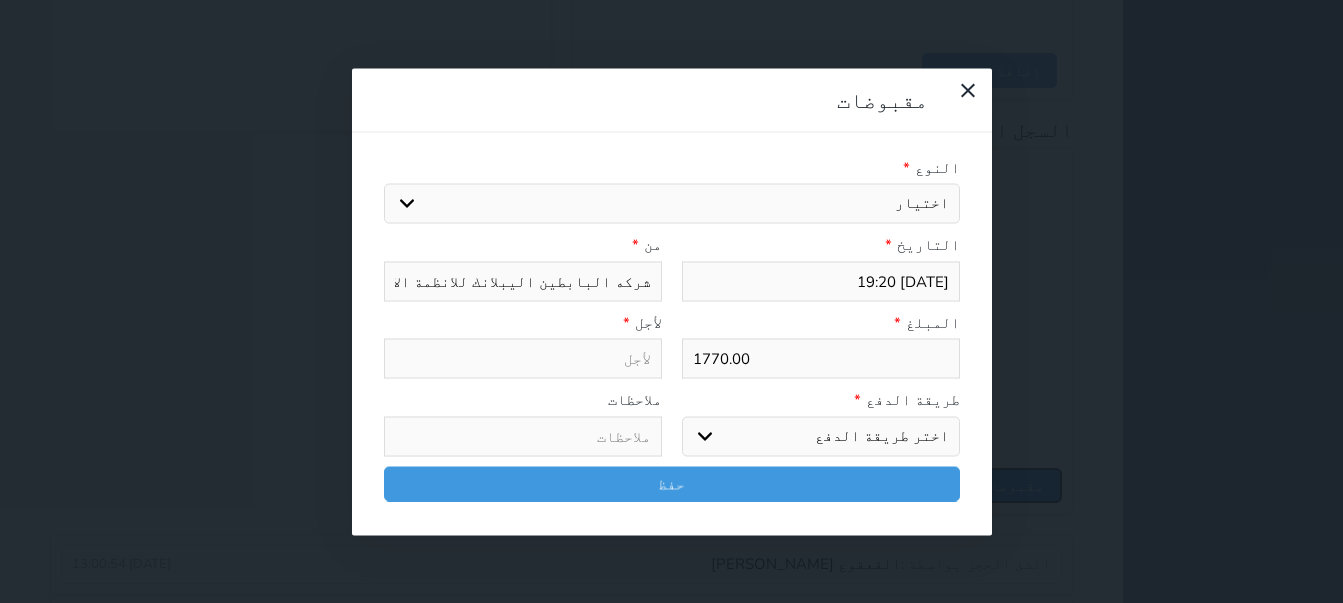select 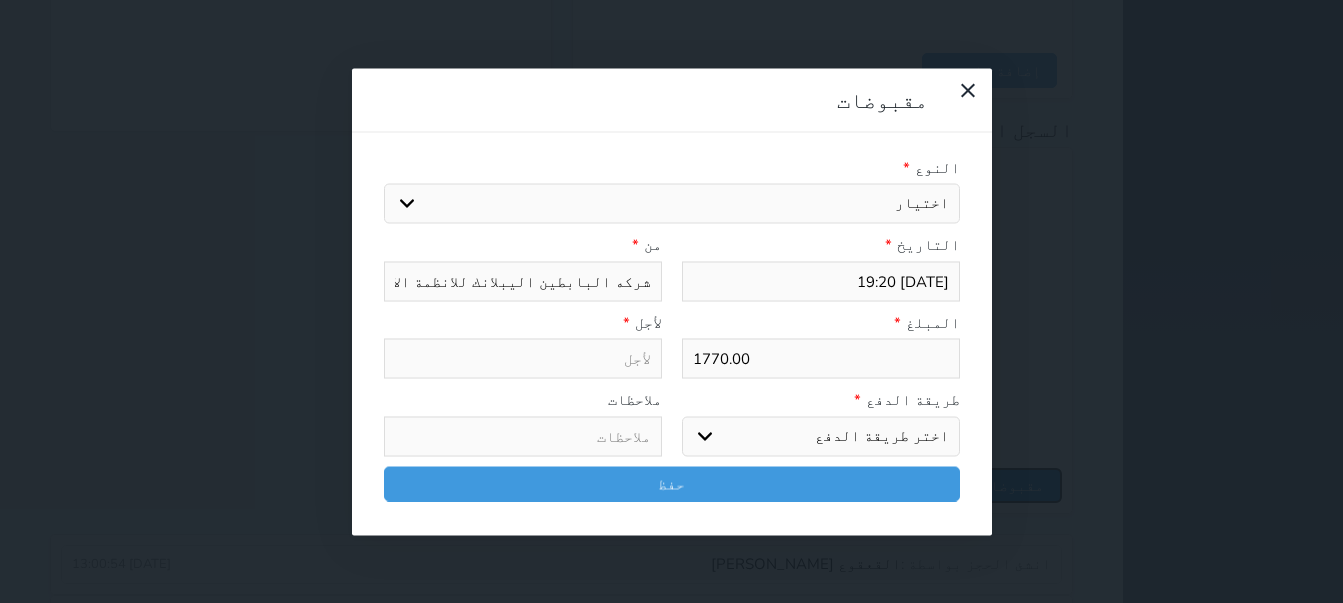 select 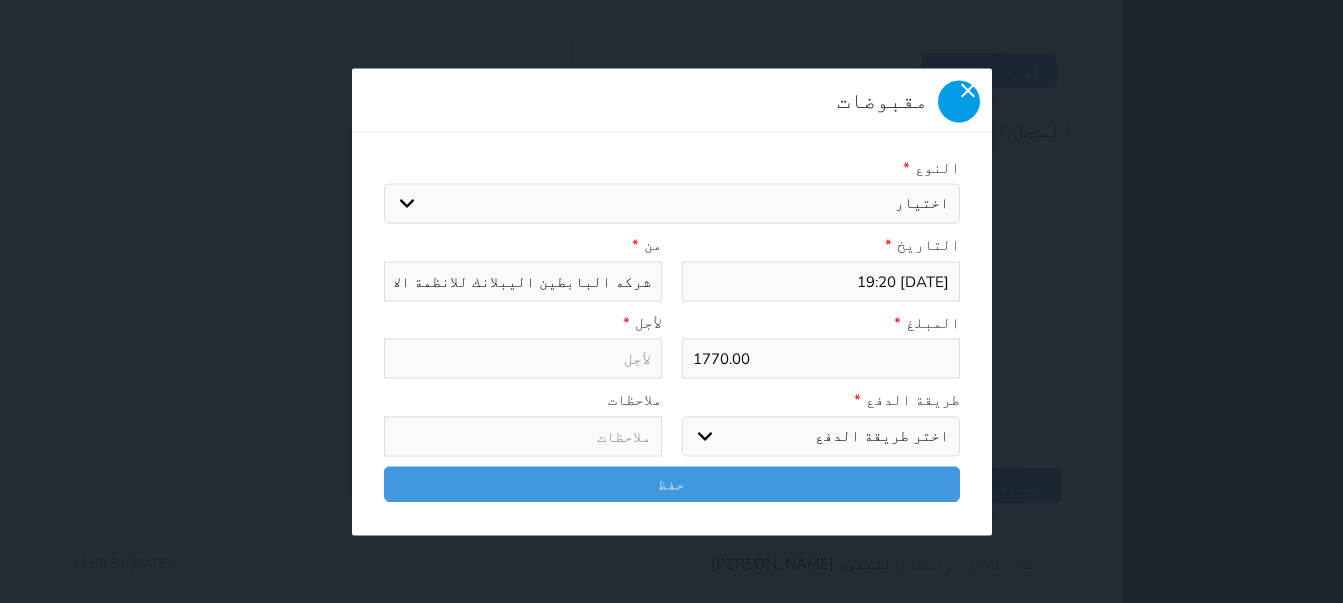 click 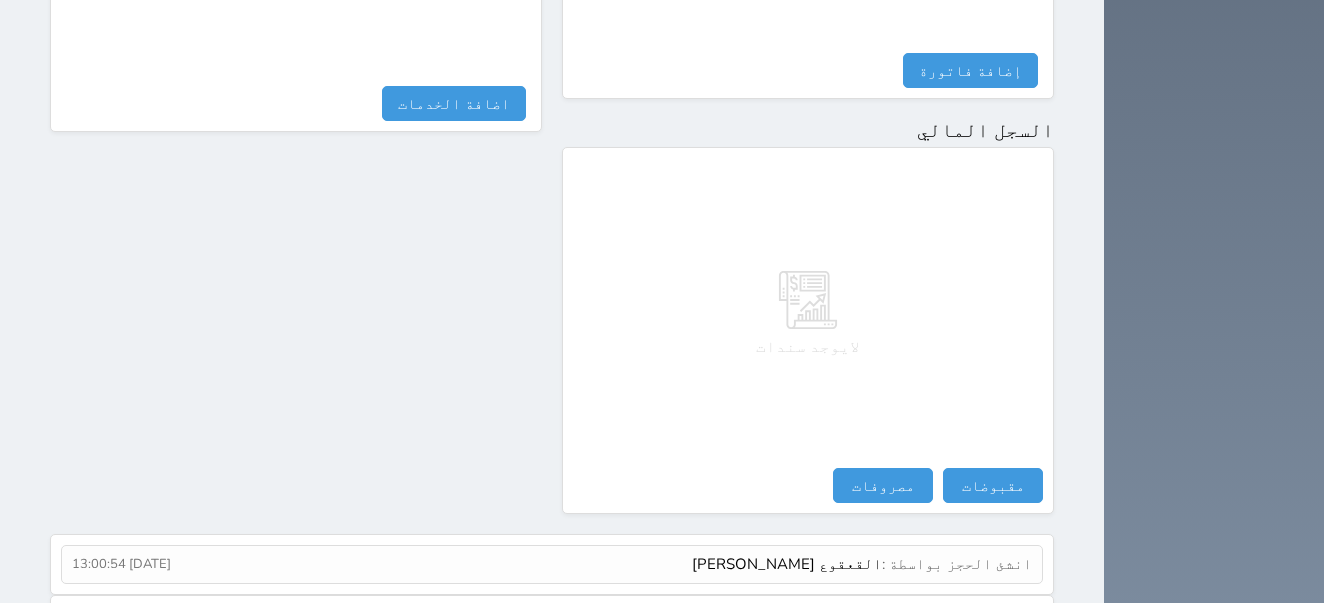 scroll, scrollTop: 1014, scrollLeft: 0, axis: vertical 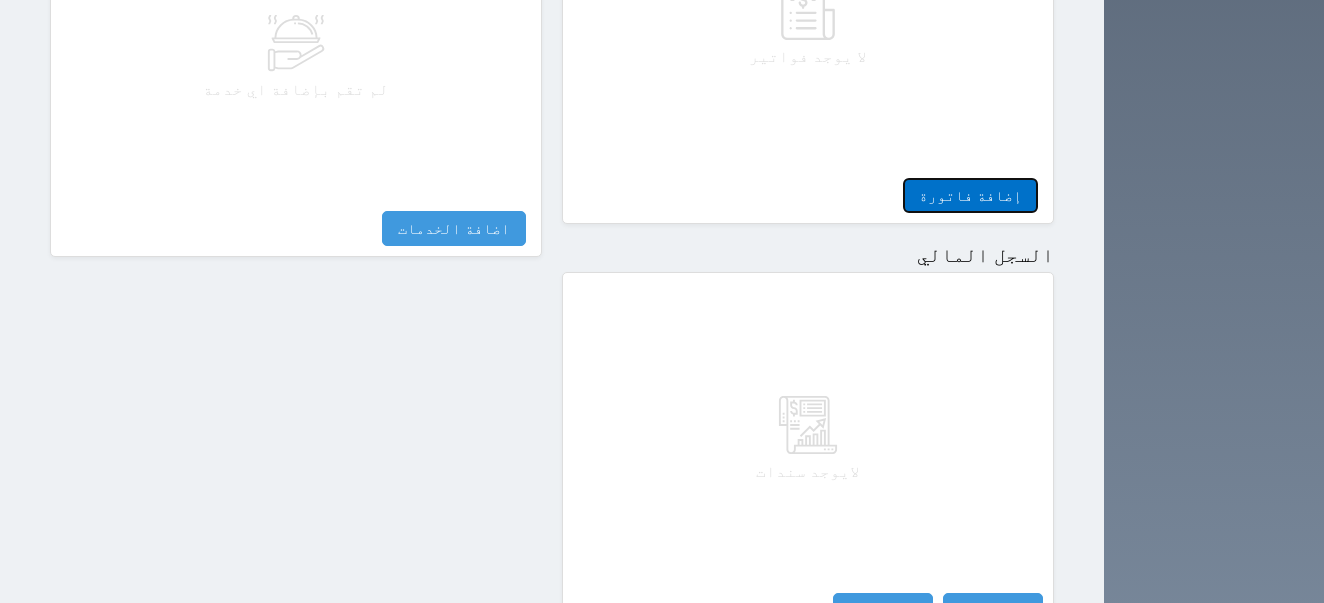 click on "إضافة فاتورة" at bounding box center (970, 195) 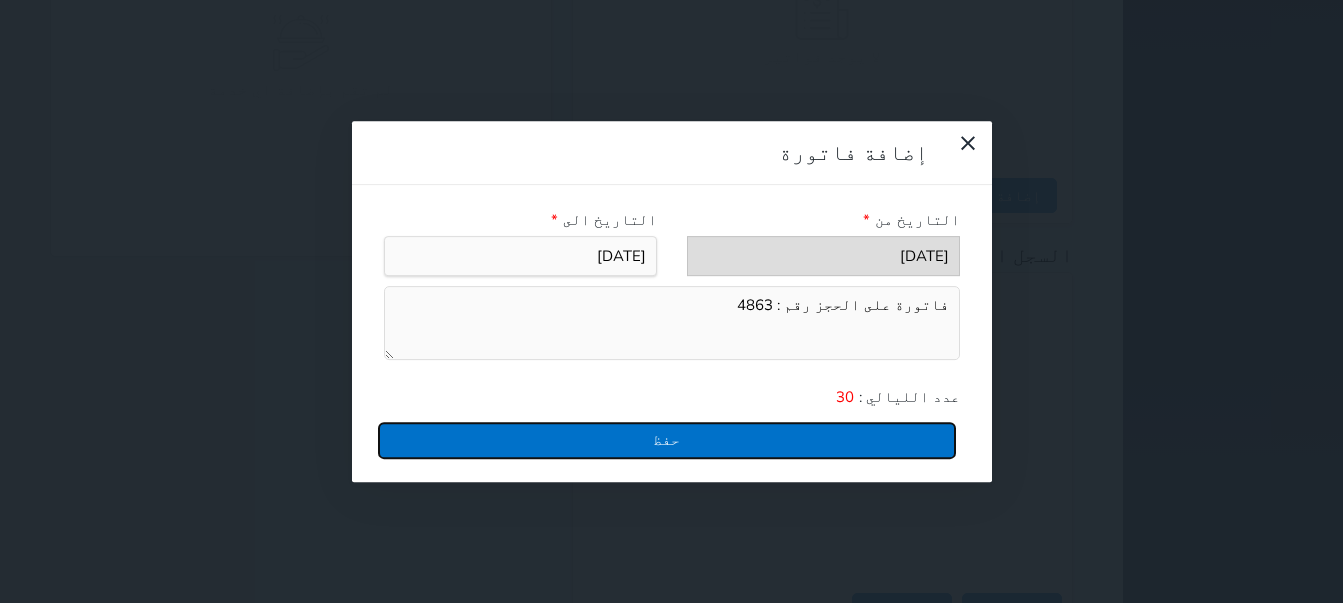 click on "حفظ" at bounding box center (667, 440) 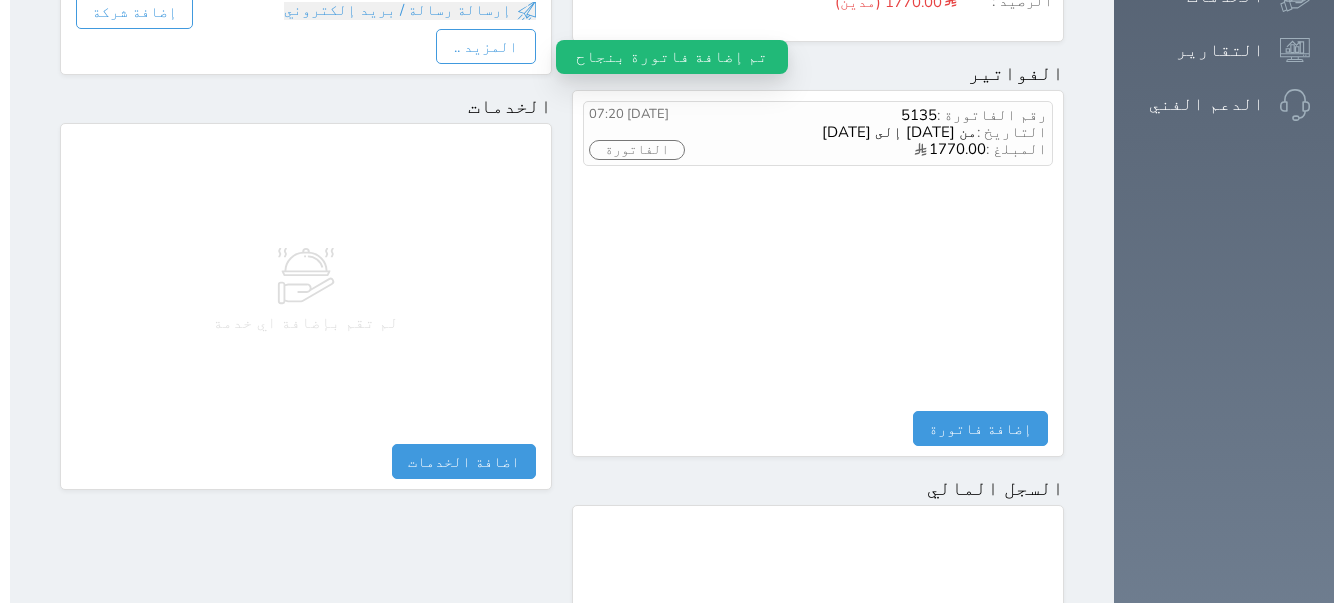 scroll, scrollTop: 764, scrollLeft: 0, axis: vertical 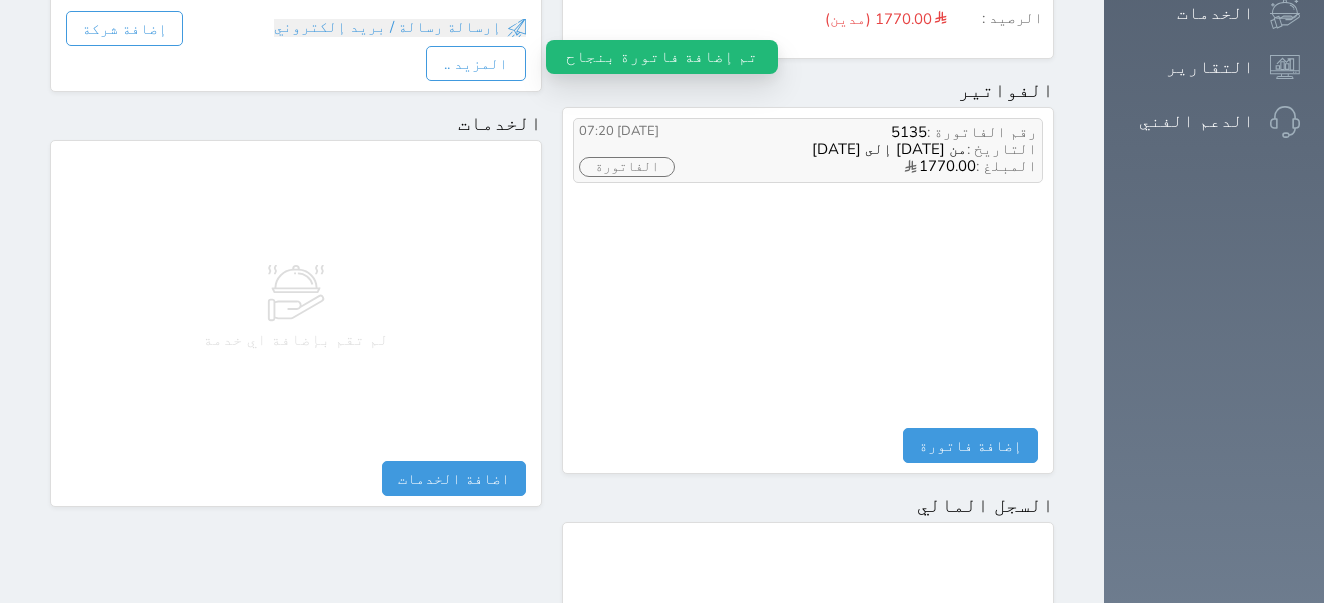 click on "الفاتورة" at bounding box center (627, 167) 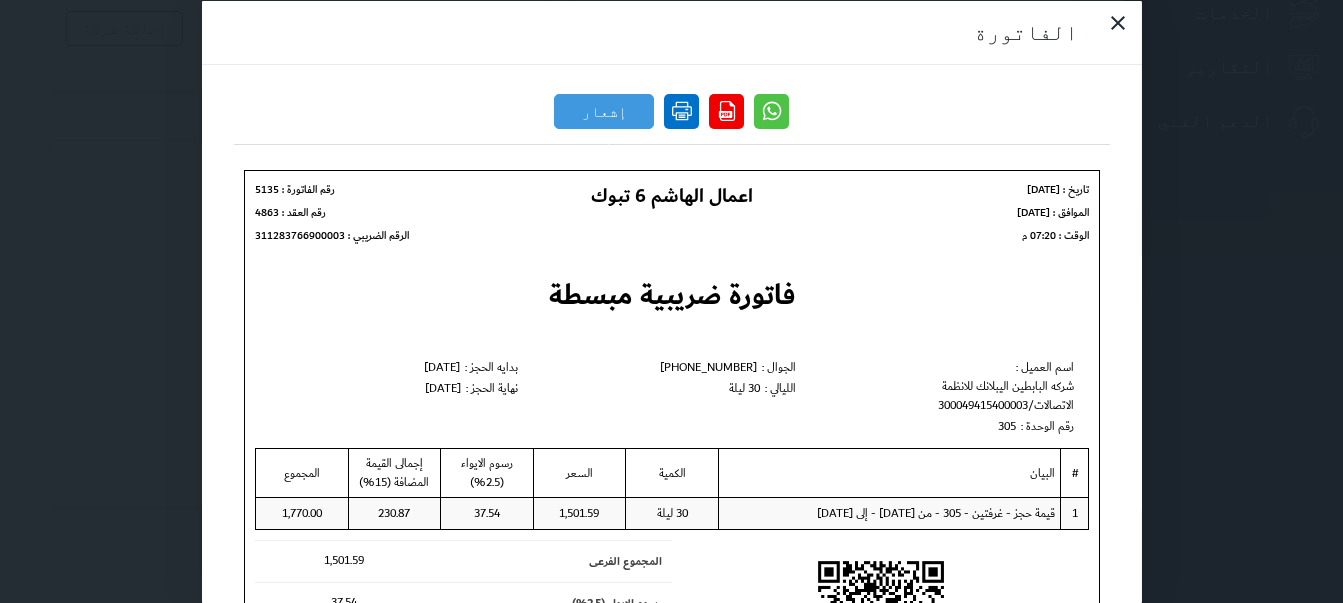 scroll, scrollTop: 0, scrollLeft: 0, axis: both 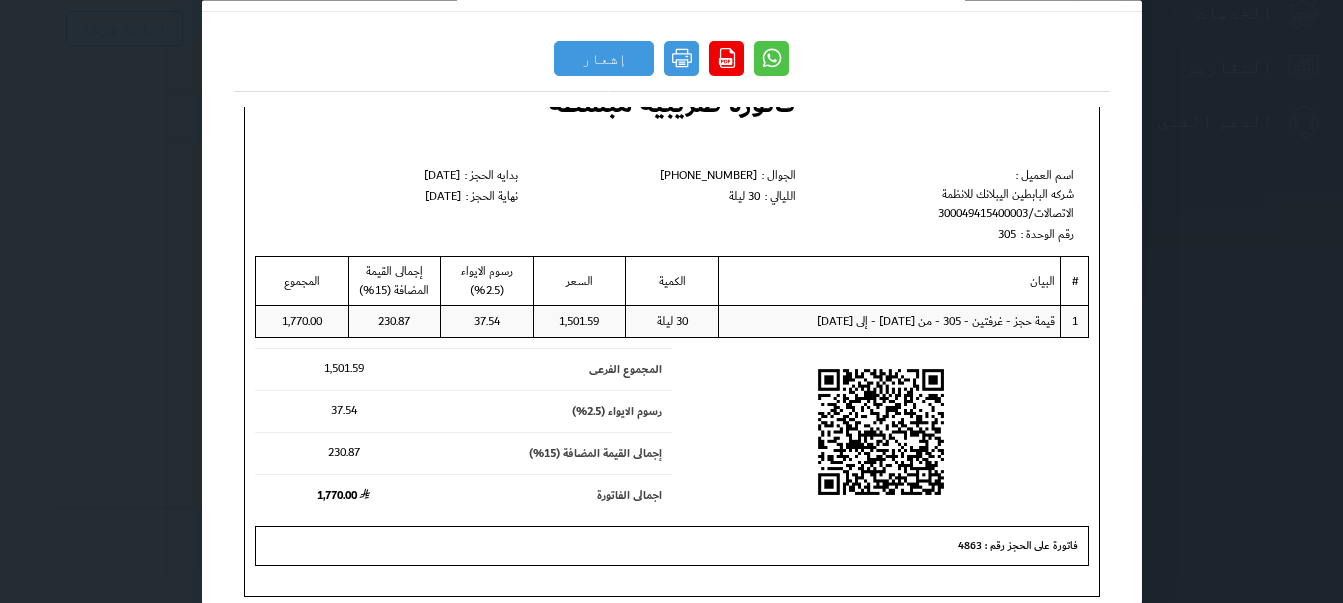 drag, startPoint x: 501, startPoint y: 178, endPoint x: 684, endPoint y: 158, distance: 184.08965 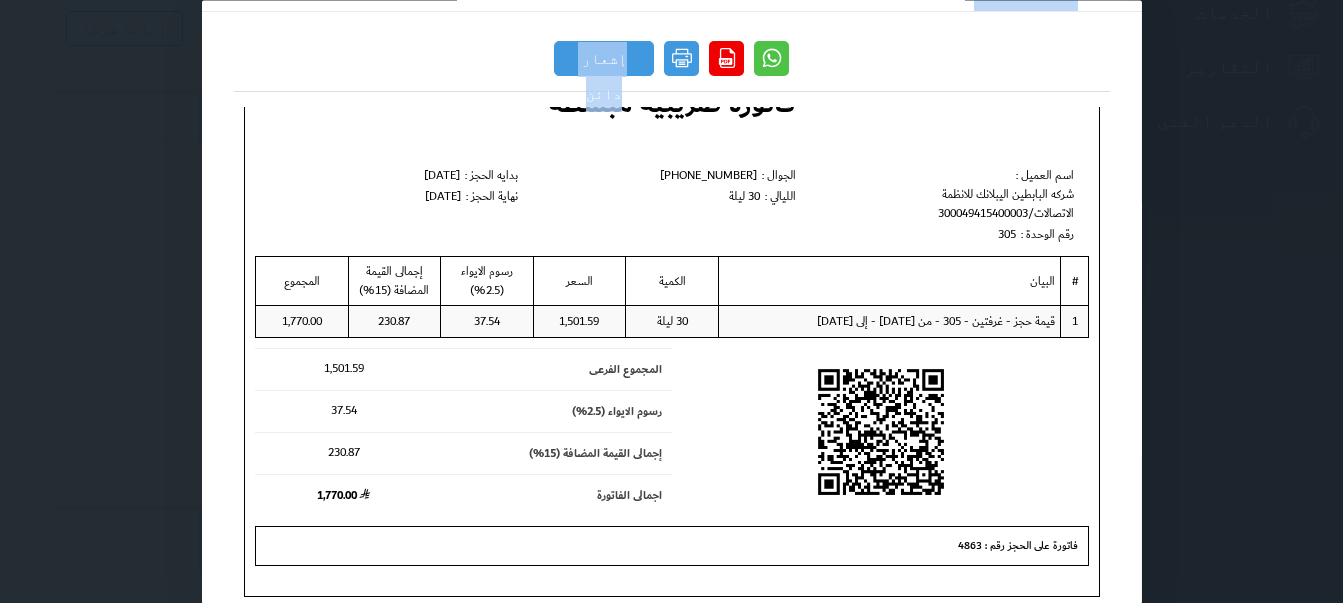 scroll, scrollTop: 40, scrollLeft: 0, axis: vertical 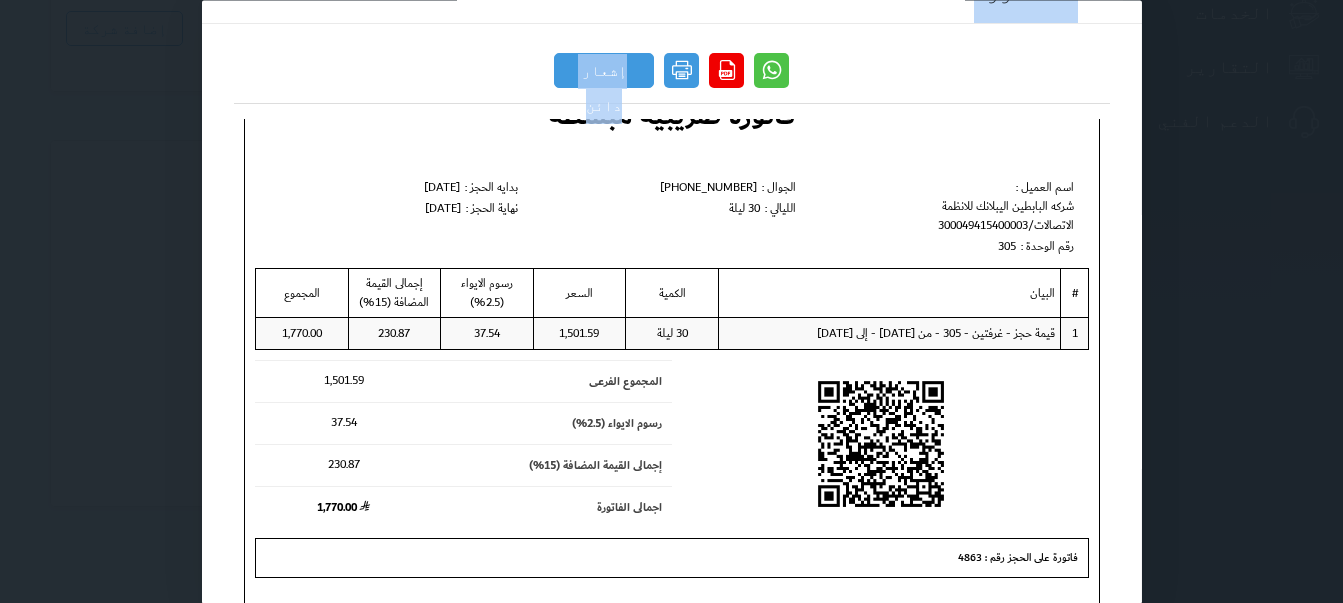 drag, startPoint x: 271, startPoint y: 14, endPoint x: 294, endPoint y: 77, distance: 67.06713 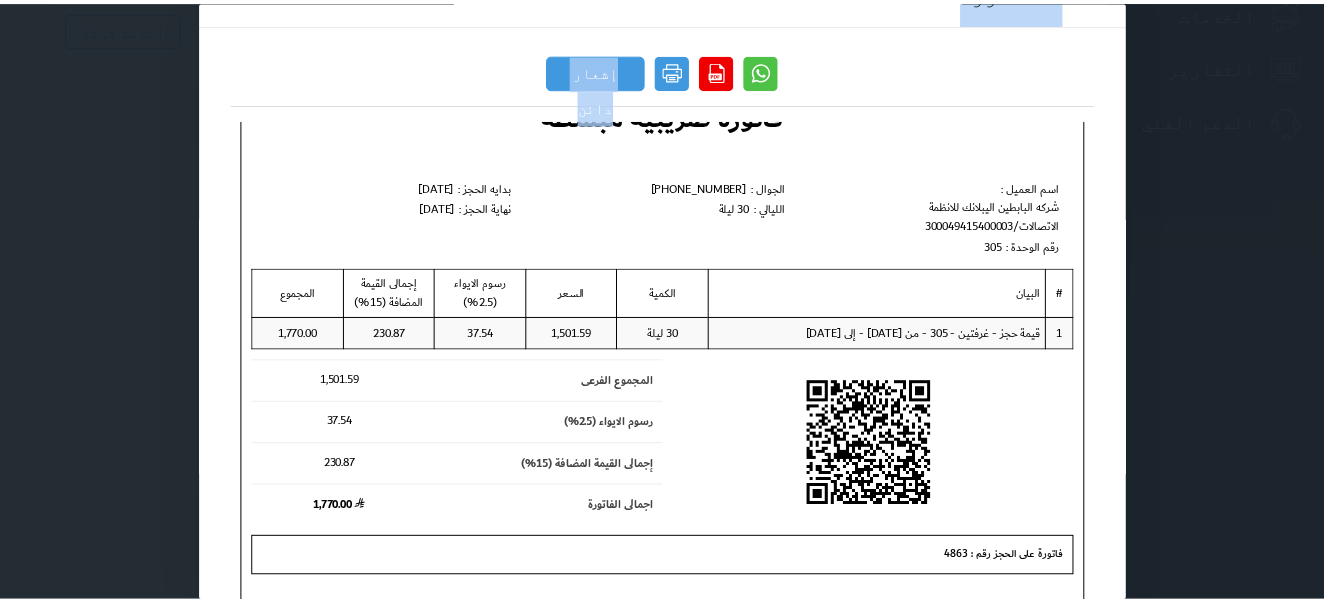 scroll, scrollTop: 0, scrollLeft: 0, axis: both 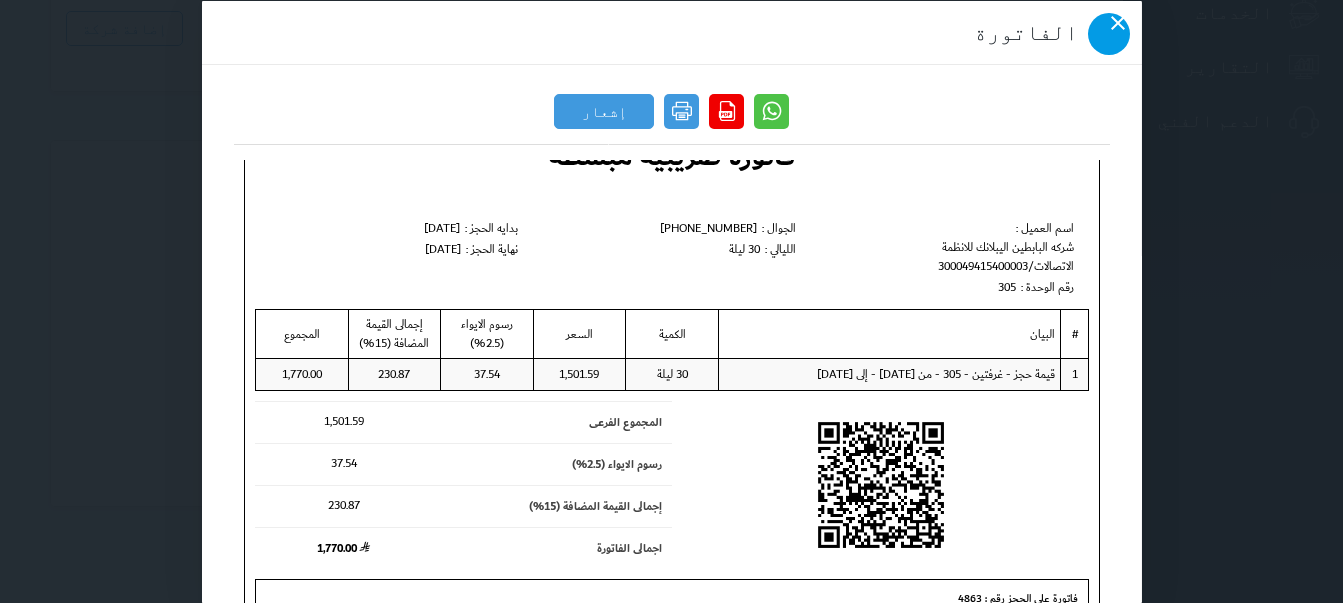 click 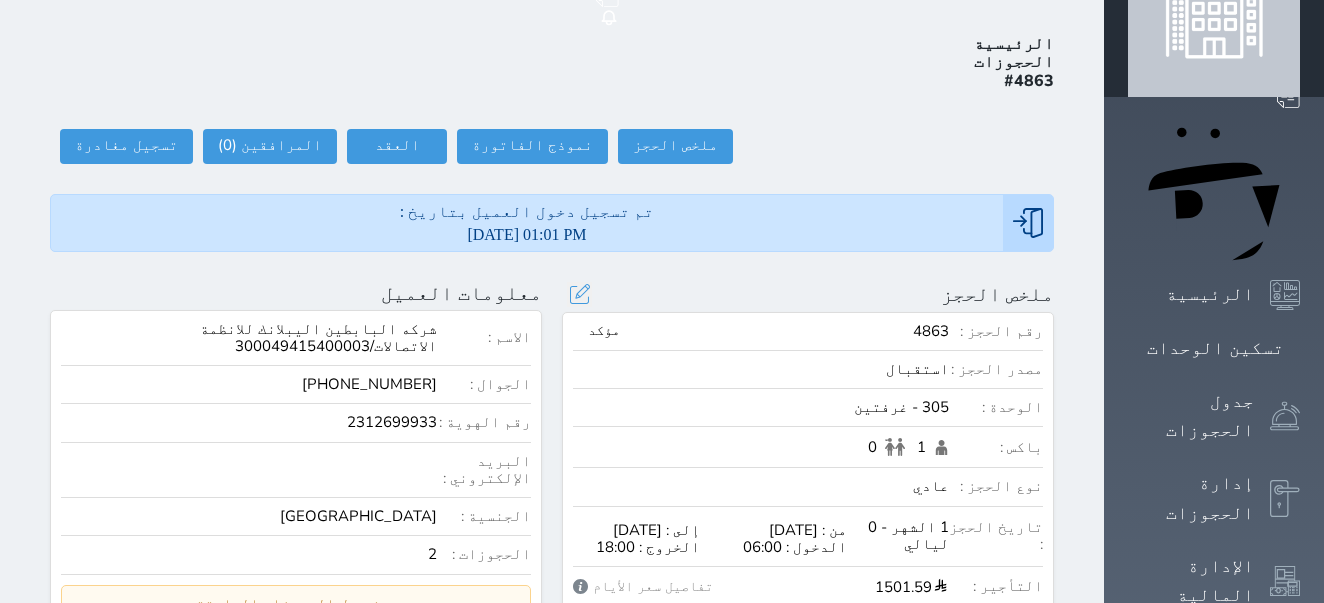 scroll, scrollTop: 0, scrollLeft: 0, axis: both 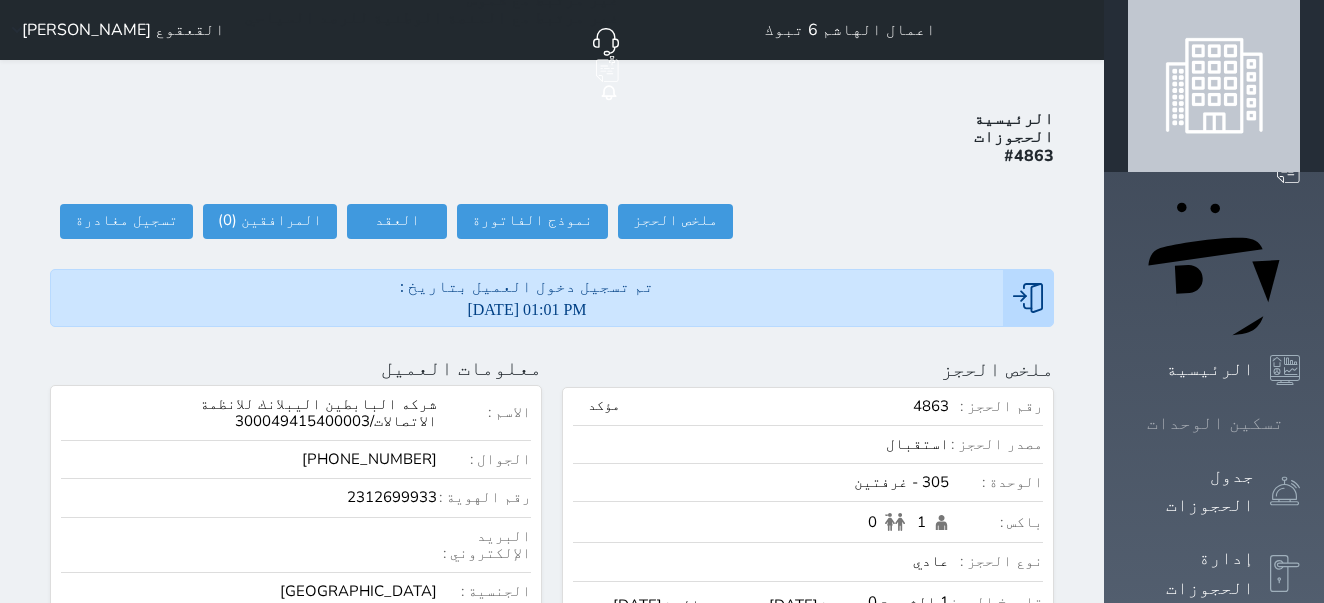 click on "تسكين الوحدات" at bounding box center [1215, 423] 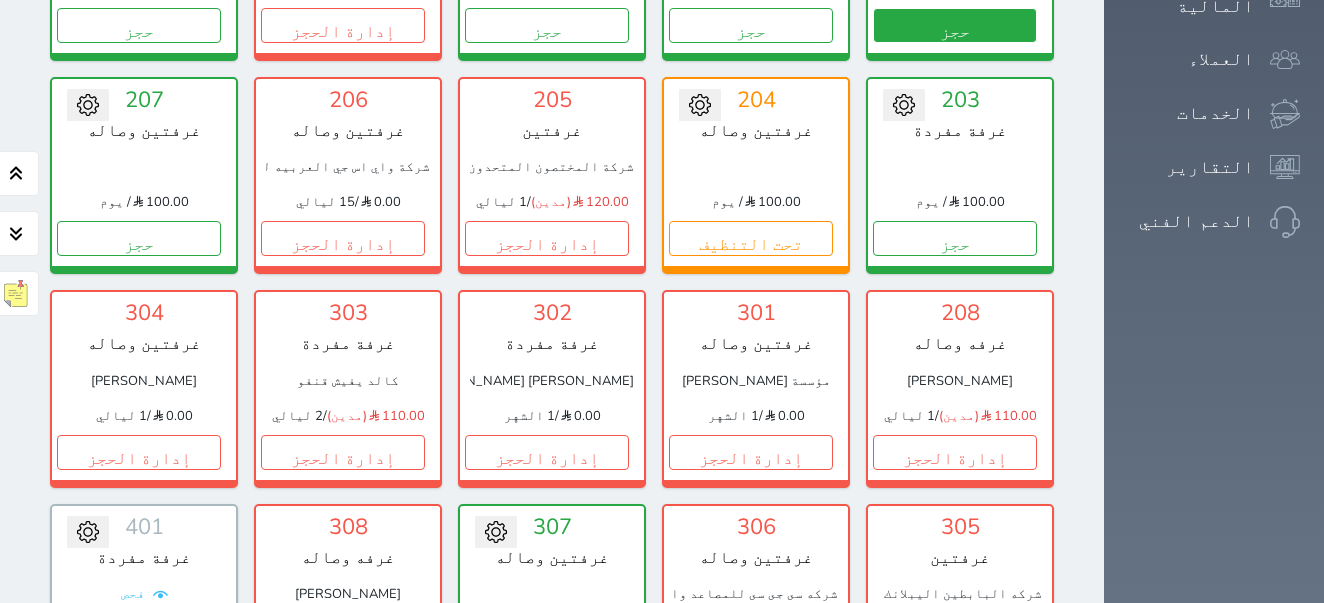 scroll, scrollTop: 588, scrollLeft: 0, axis: vertical 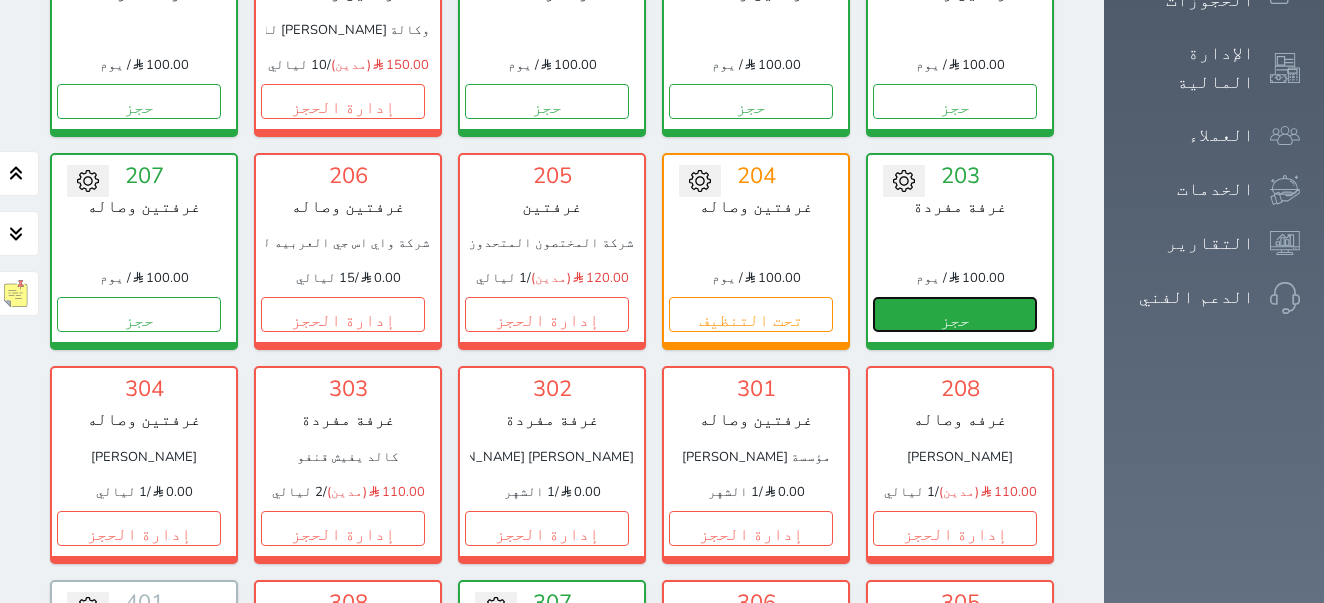 click on "حجز" at bounding box center (955, 314) 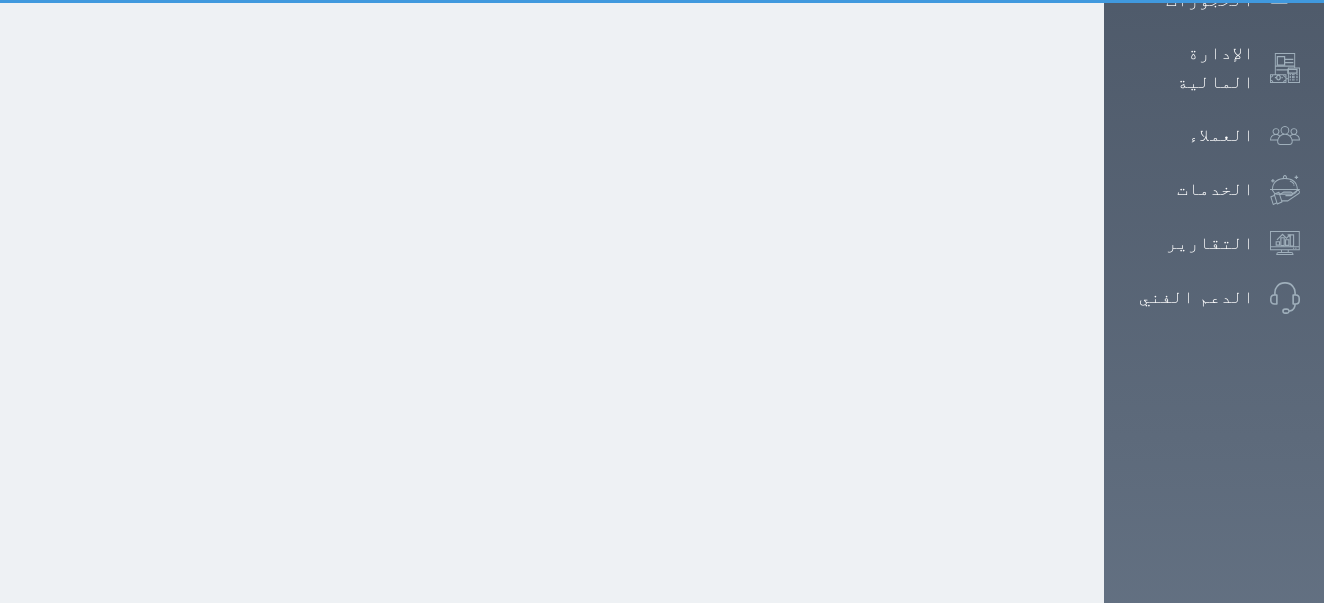 scroll, scrollTop: 151, scrollLeft: 0, axis: vertical 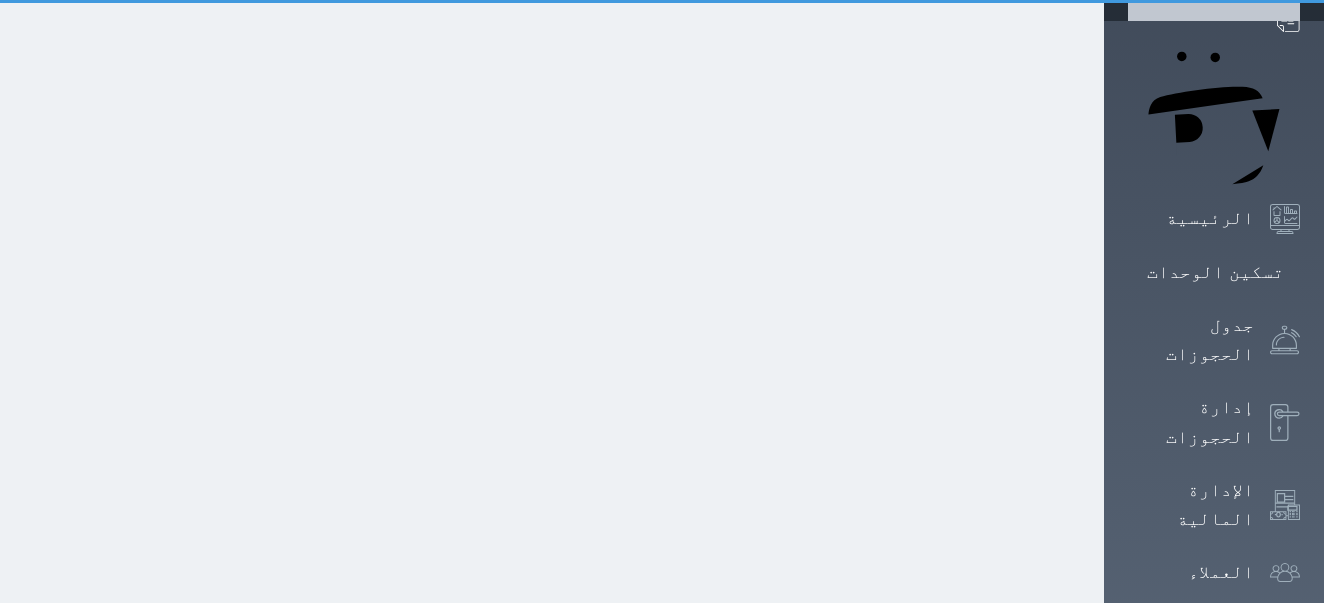 select on "1" 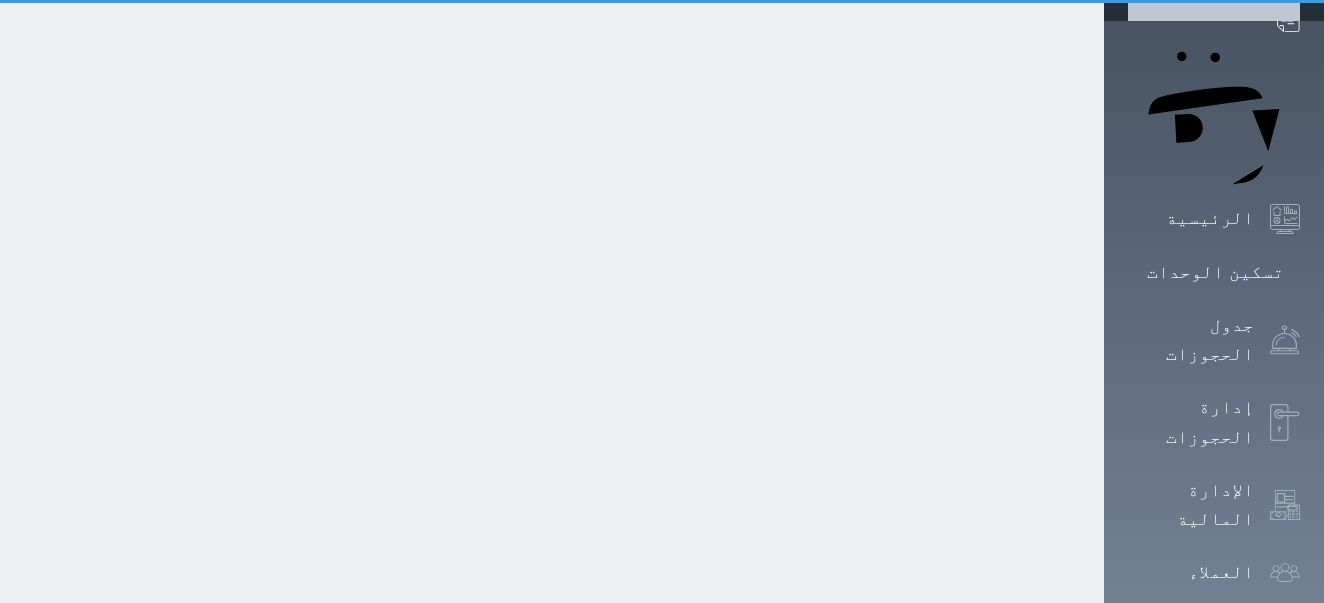 scroll, scrollTop: 0, scrollLeft: 0, axis: both 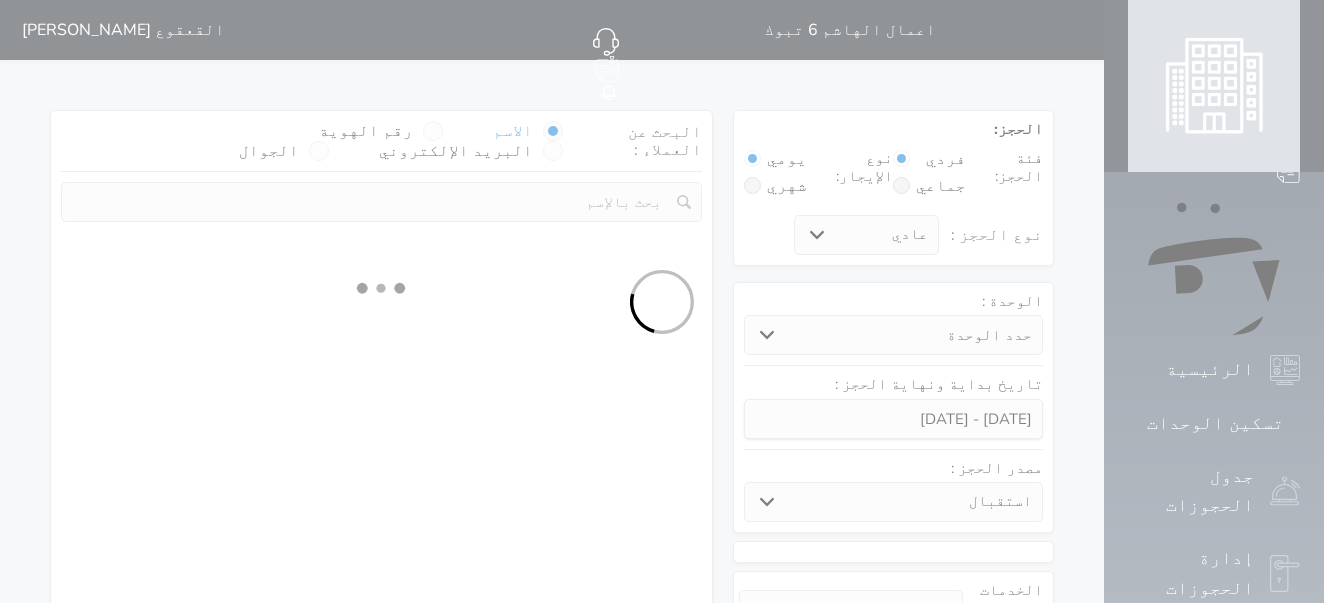 select 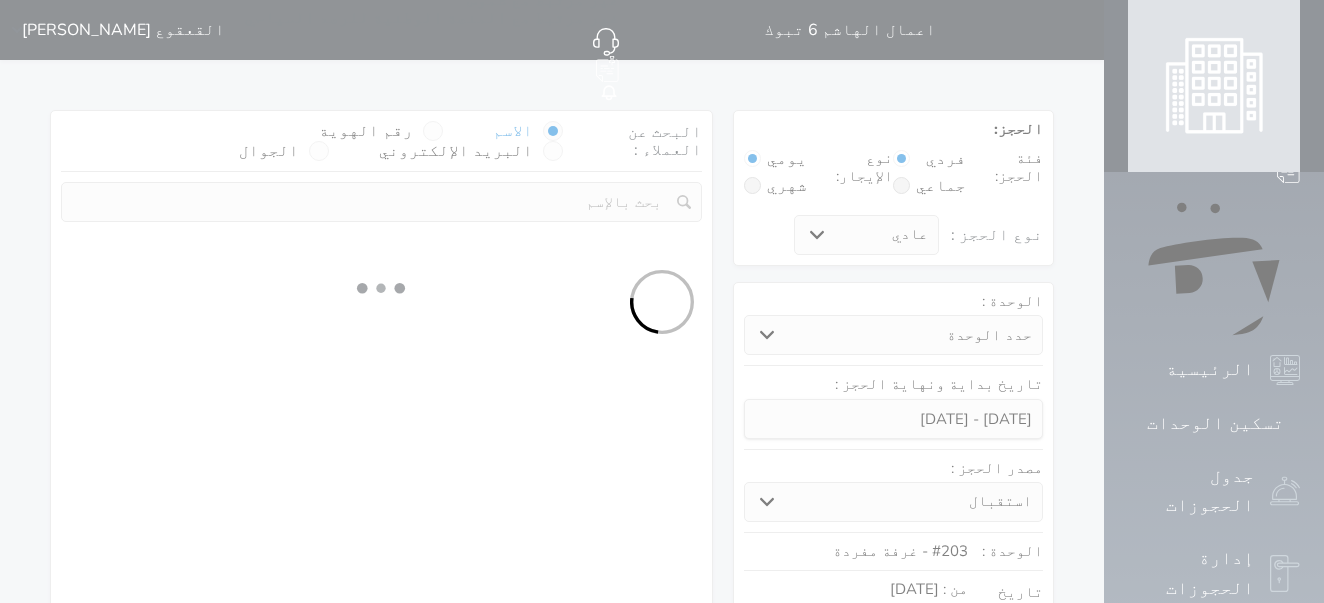 select on "1" 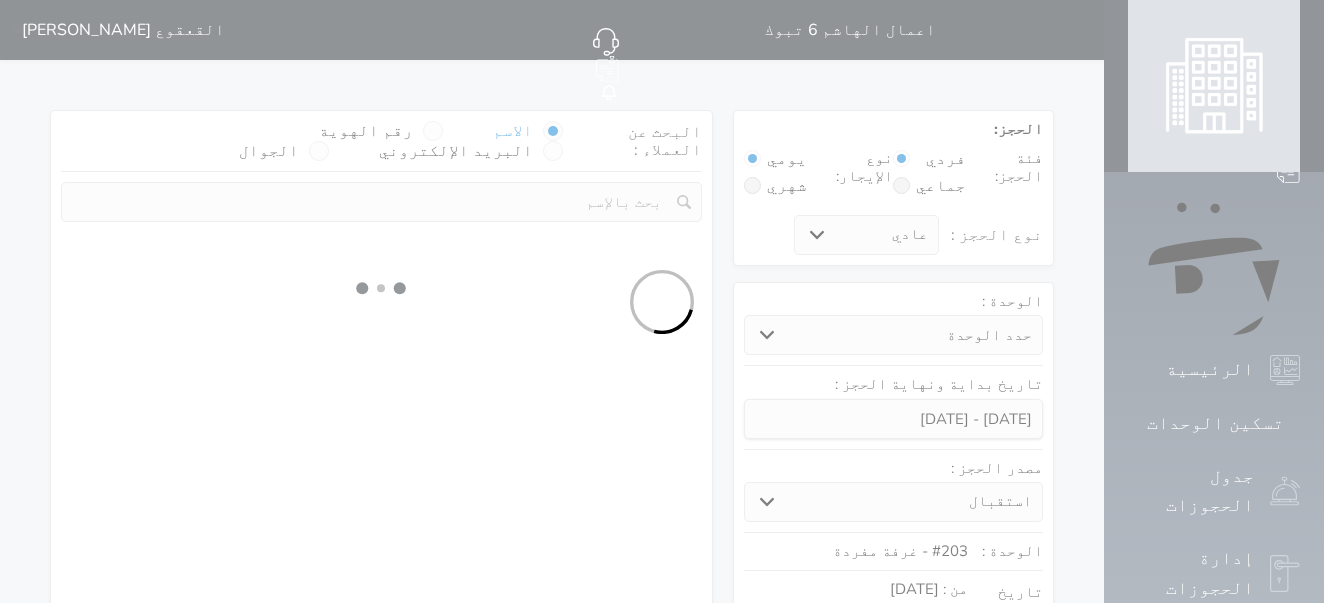 select on "113" 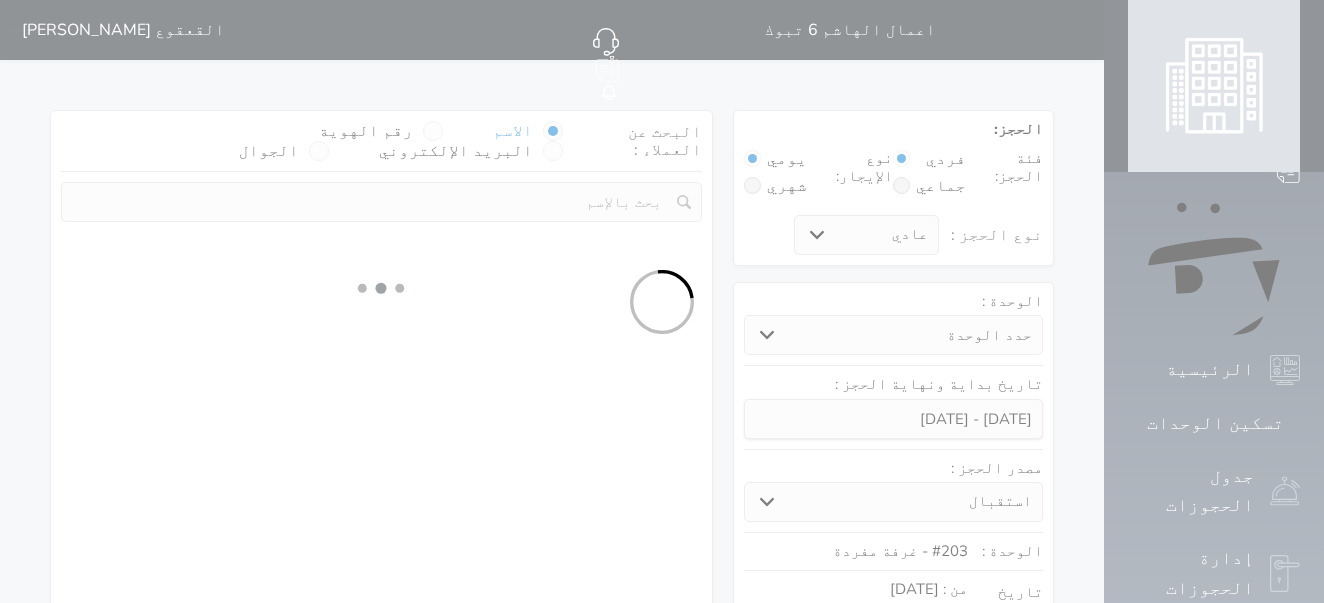 select on "1" 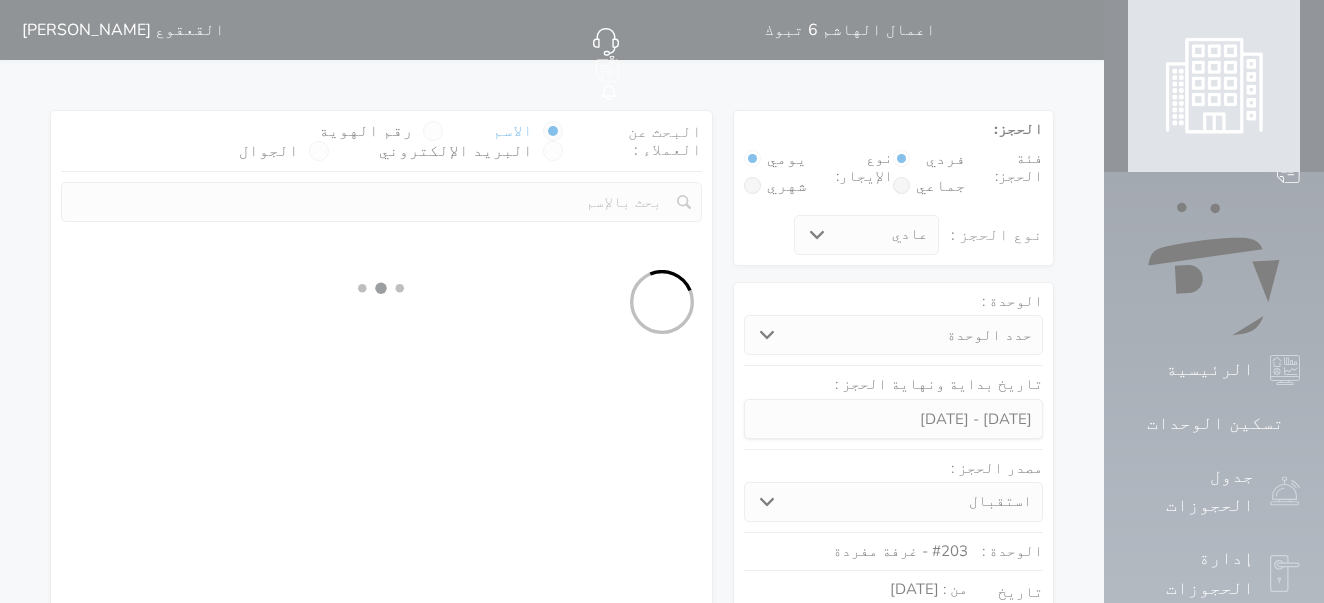 select 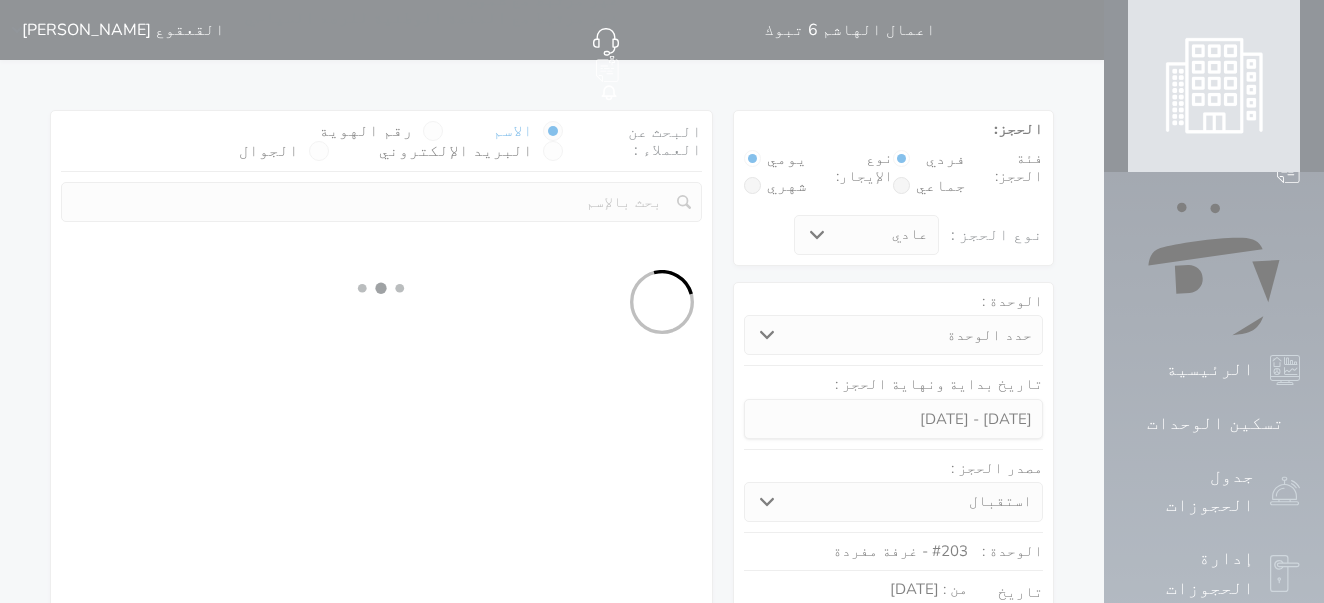 select on "7" 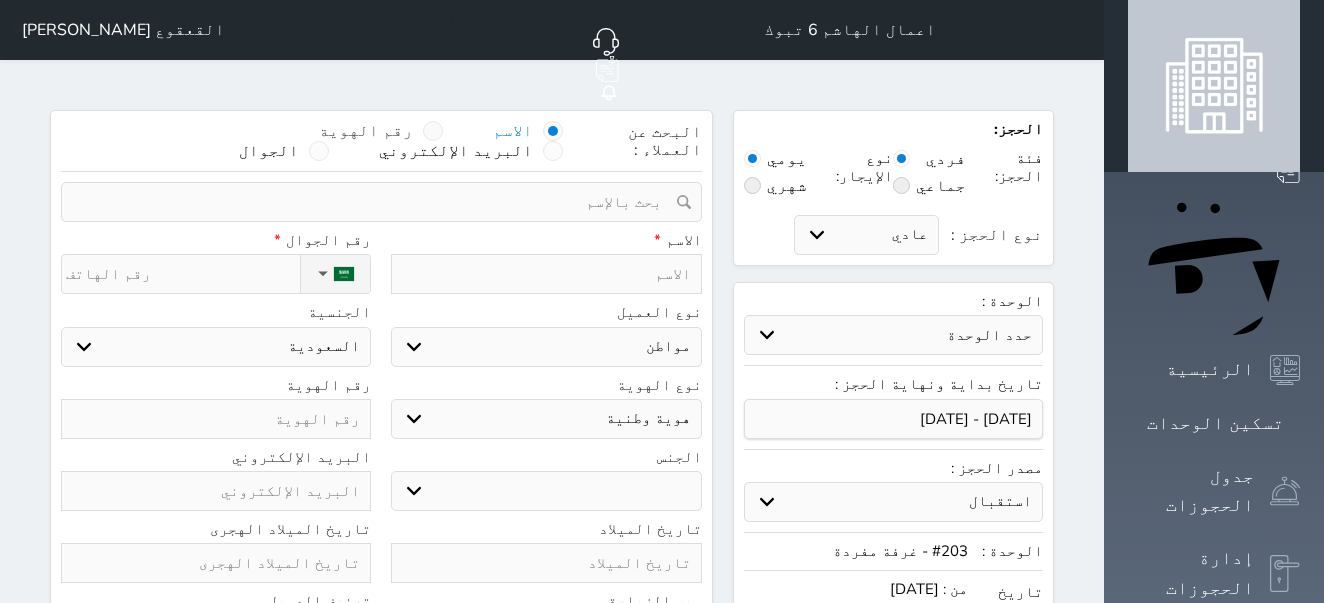 click at bounding box center (433, 131) 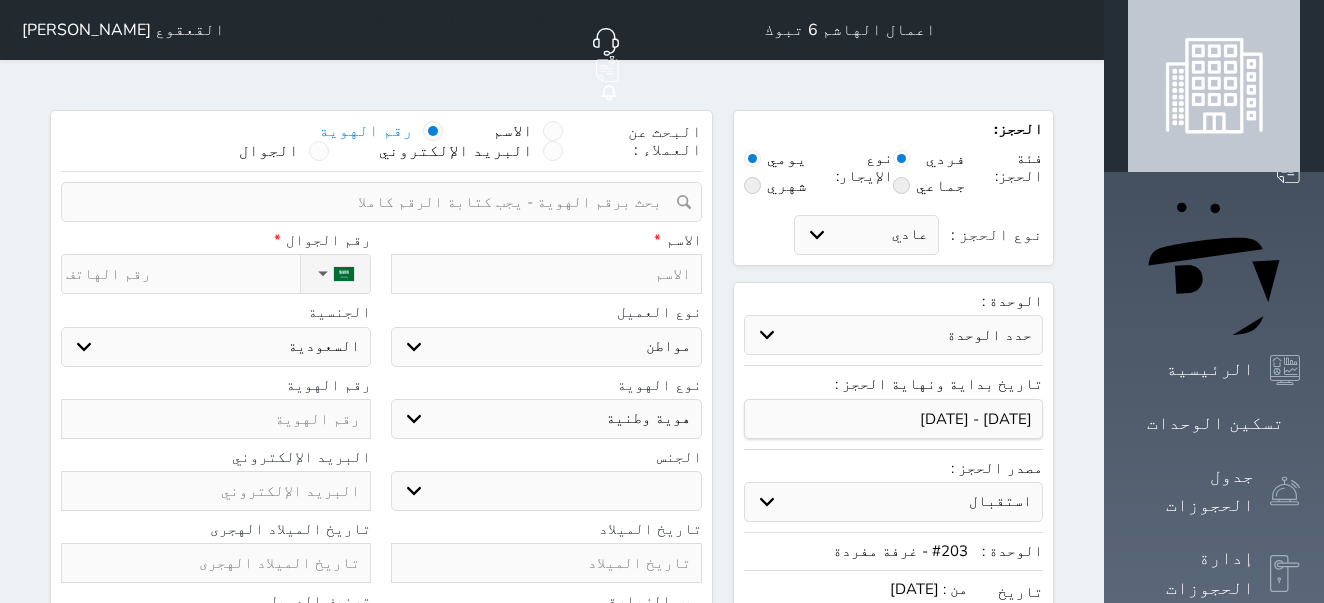 click at bounding box center (374, 202) 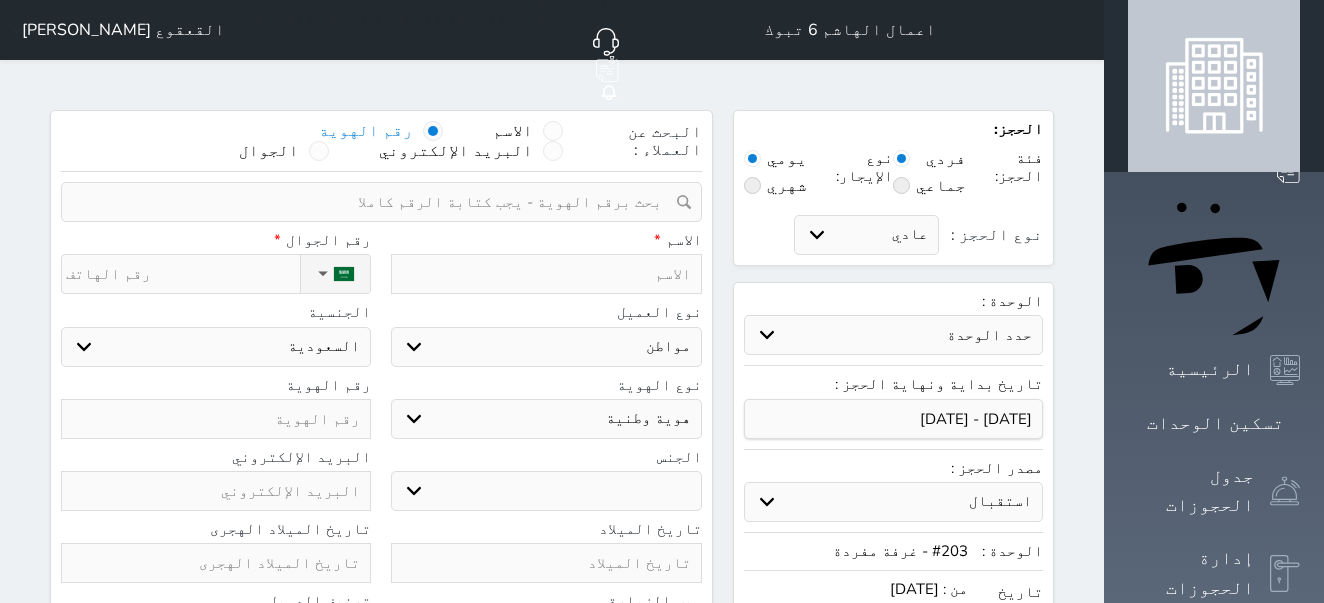 select 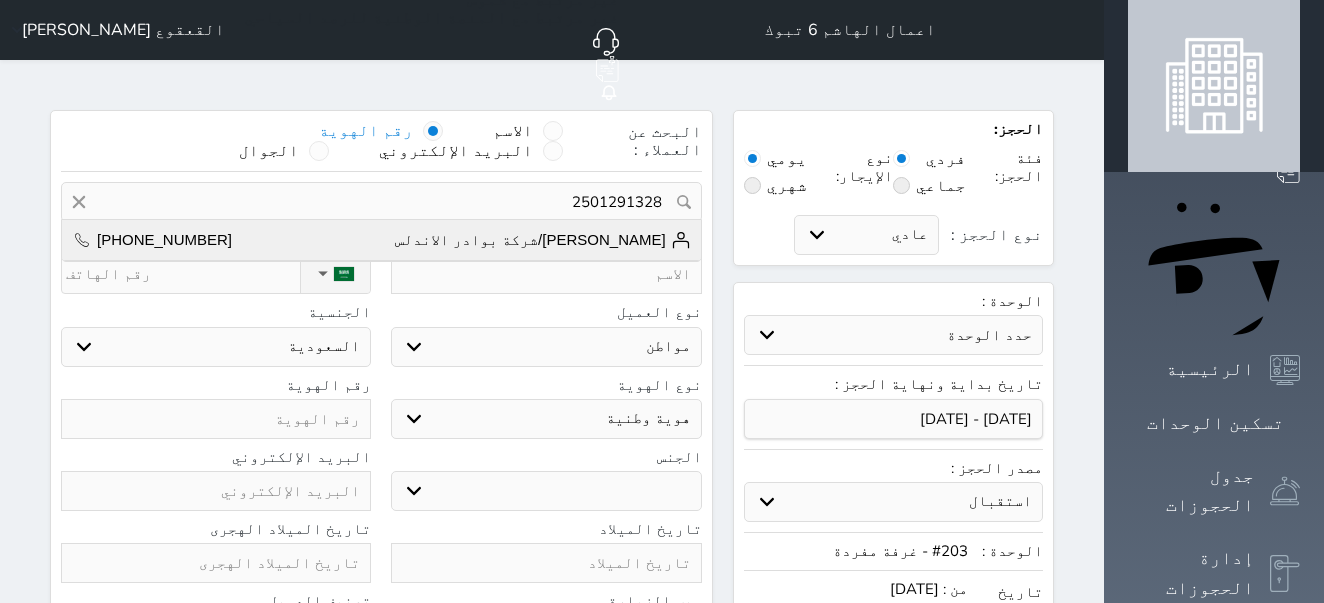 click on "علي عباس حسين/شركة بوادر الاندلس" at bounding box center [543, 240] 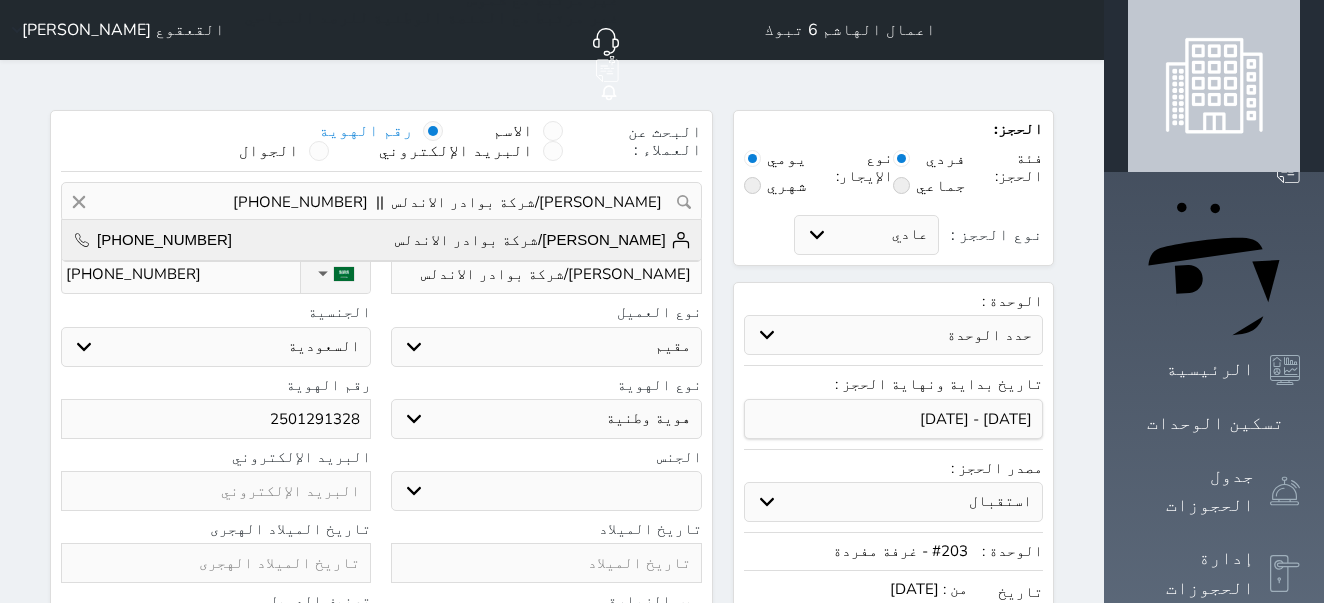 select on "111" 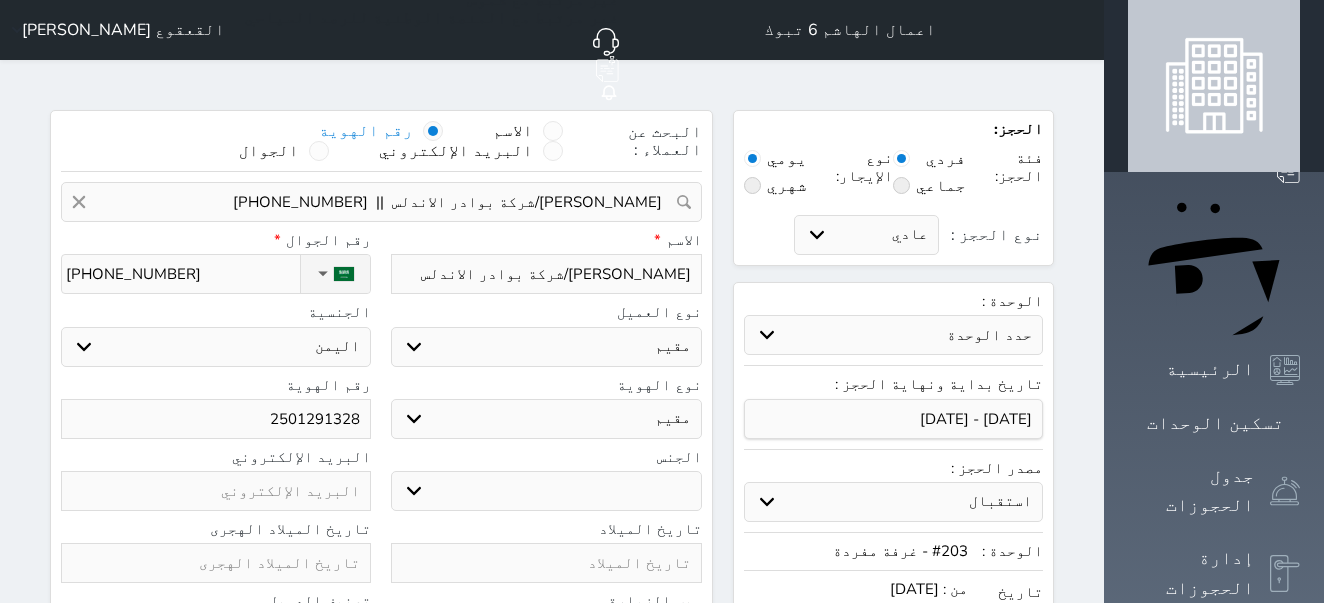 select 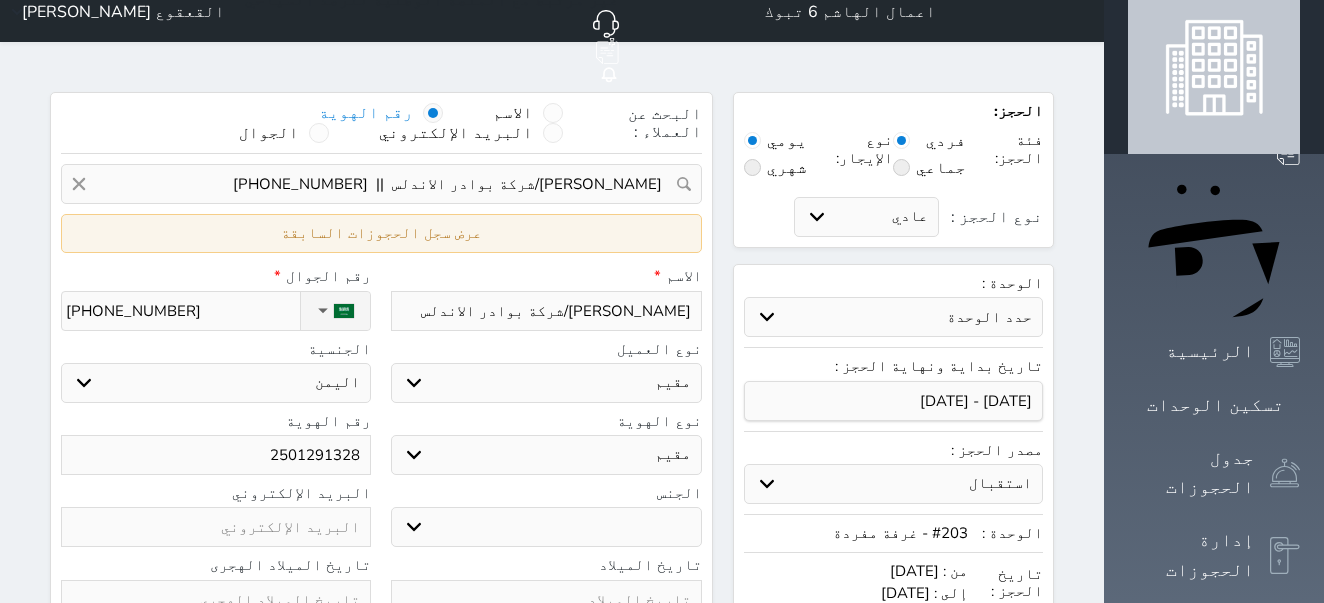 scroll, scrollTop: 643, scrollLeft: 0, axis: vertical 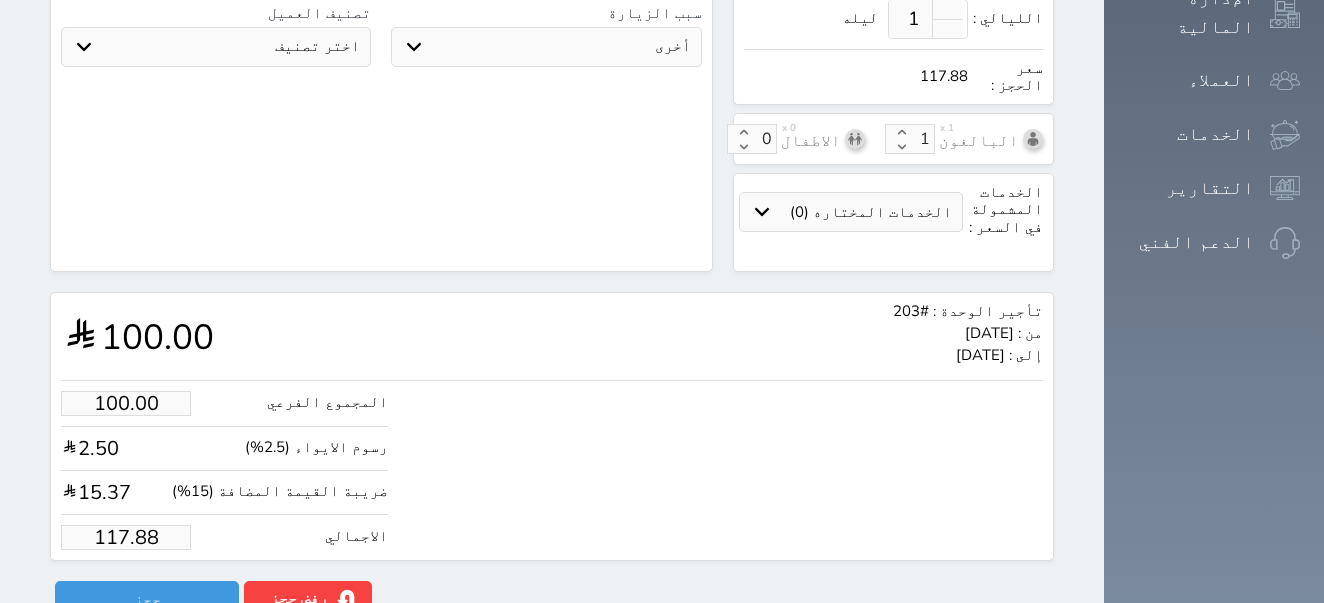 drag, startPoint x: 62, startPoint y: 502, endPoint x: 140, endPoint y: 507, distance: 78.160095 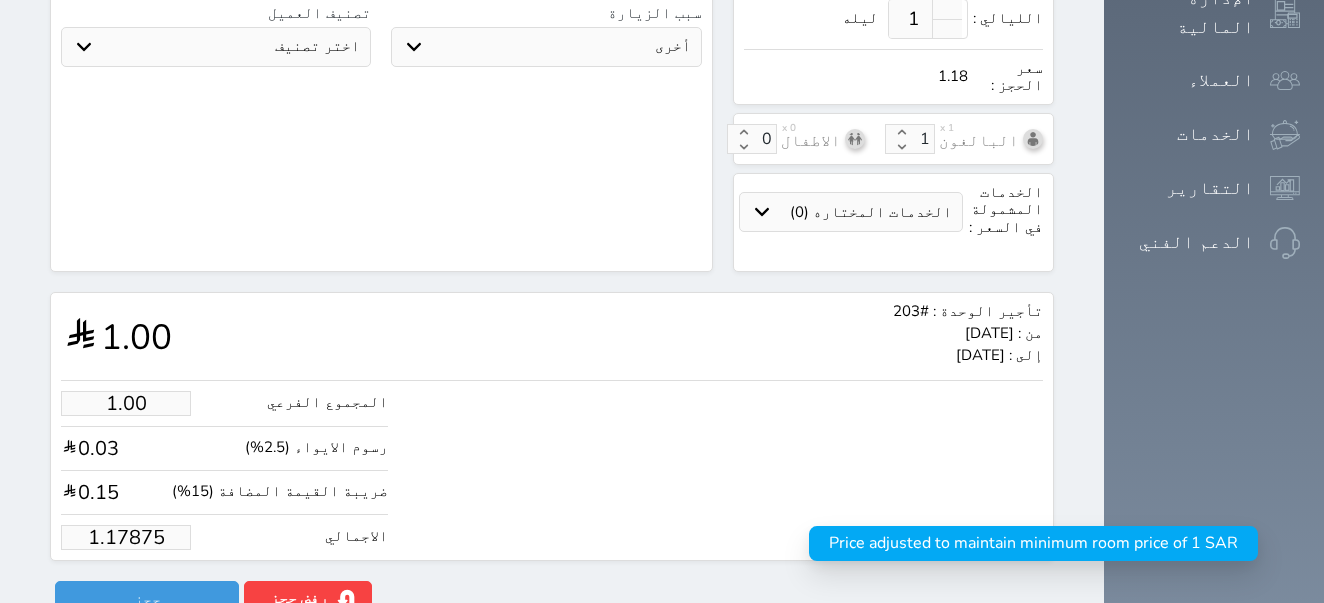 type on "1.1787" 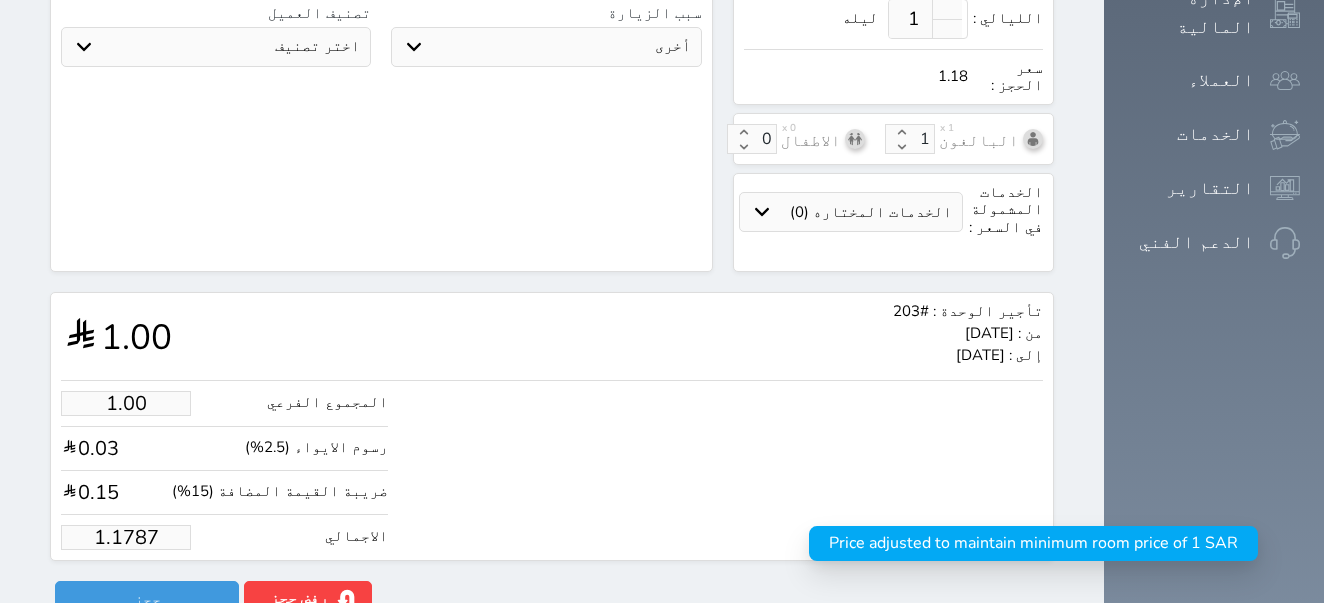 type on "1.178" 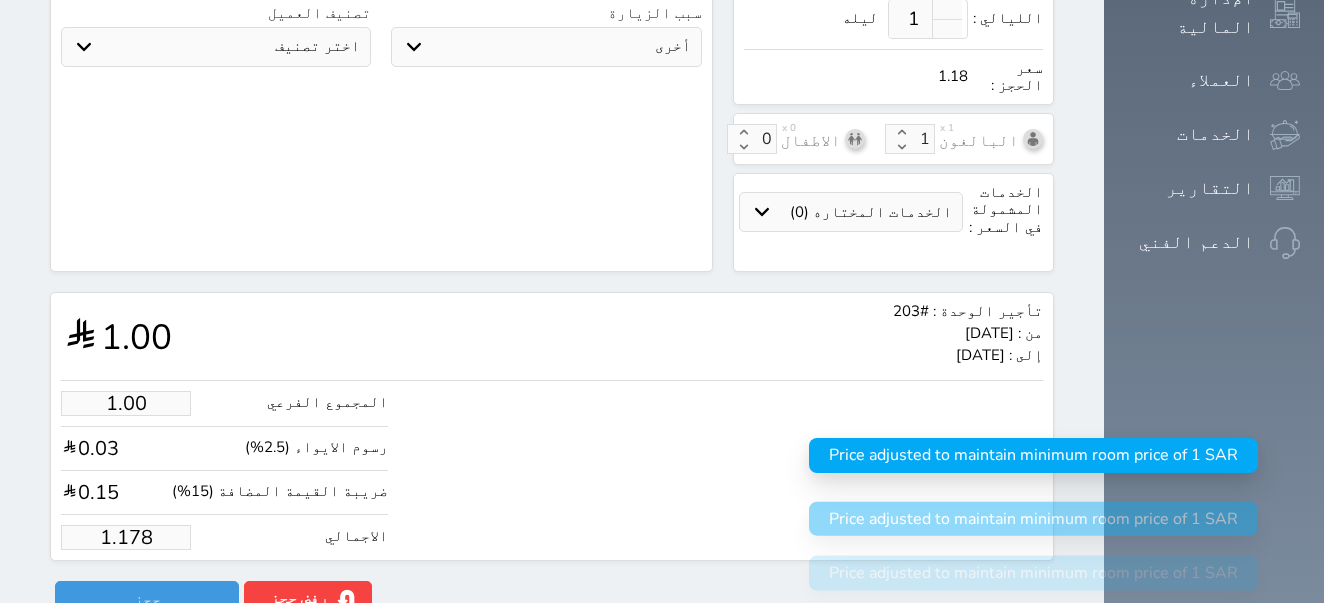 type on "1.17" 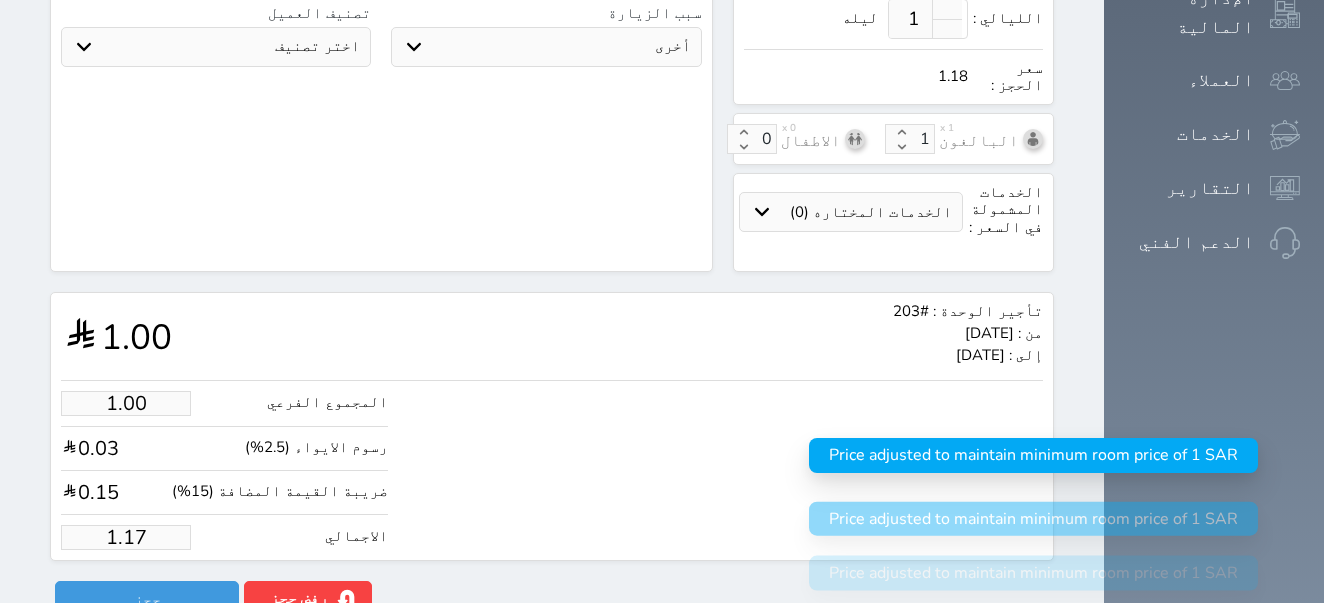 type on "1.1" 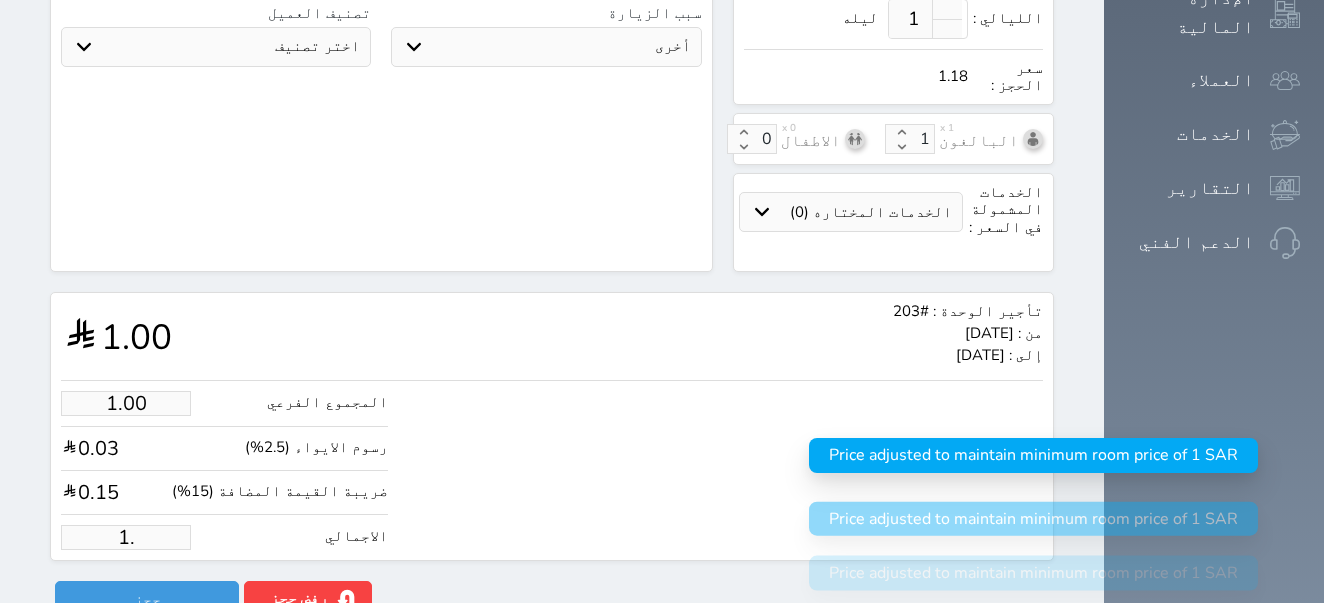 type on "1" 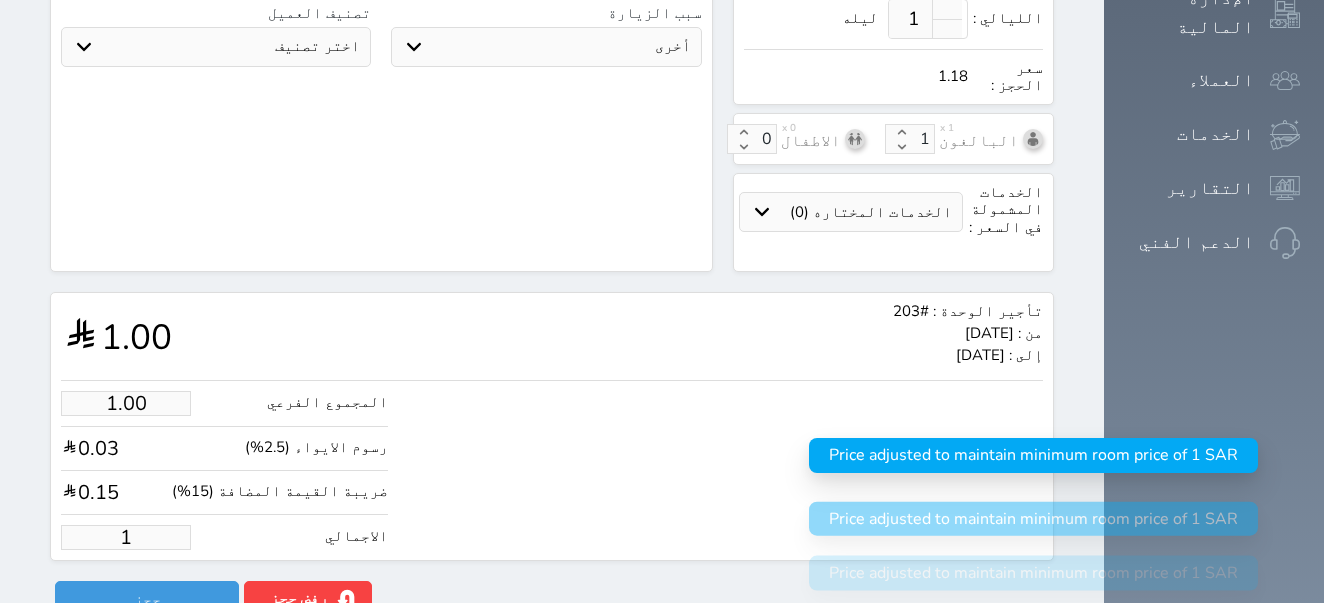 type 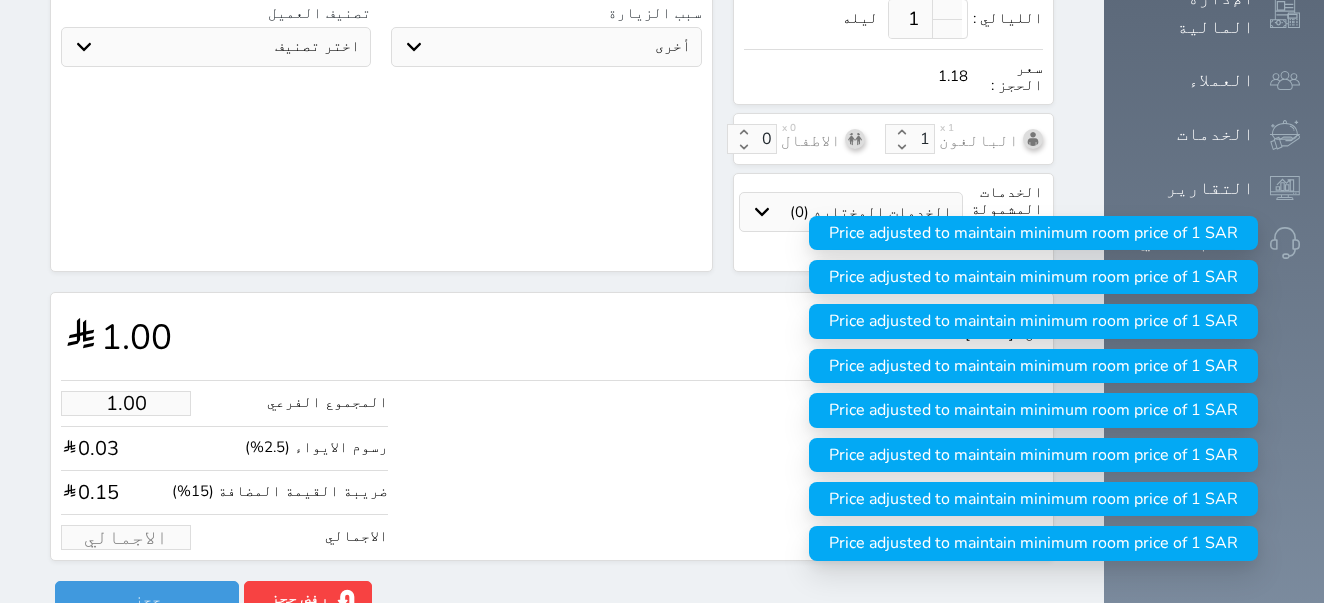 type on "1" 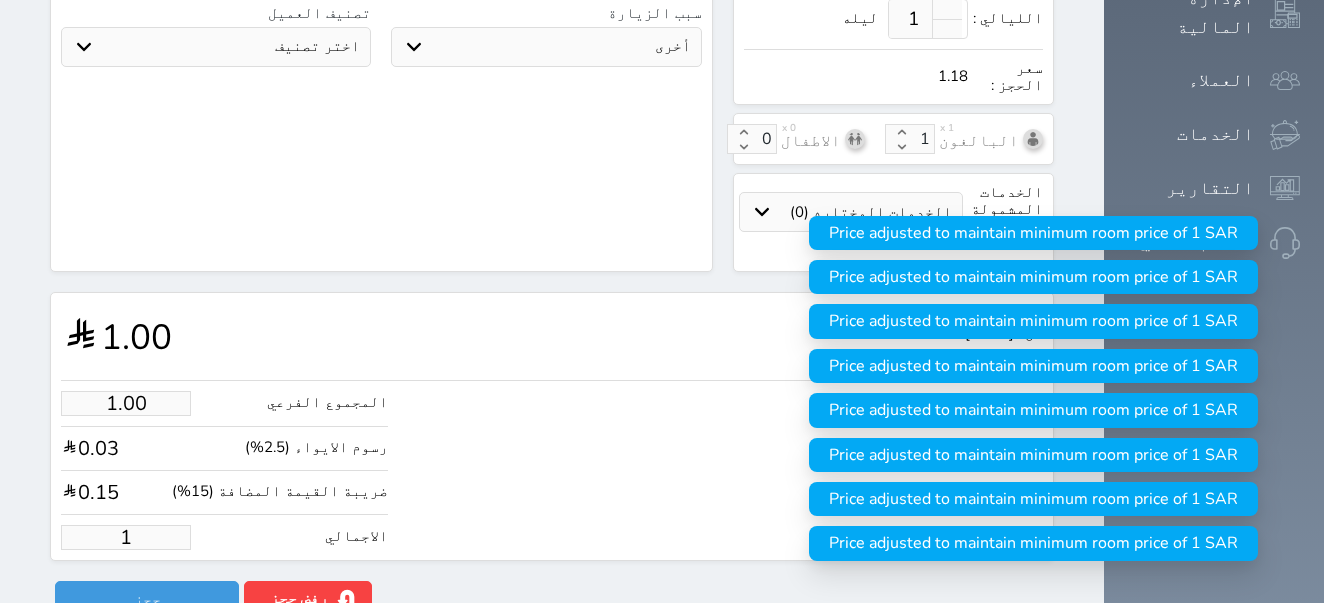 type on "8.48" 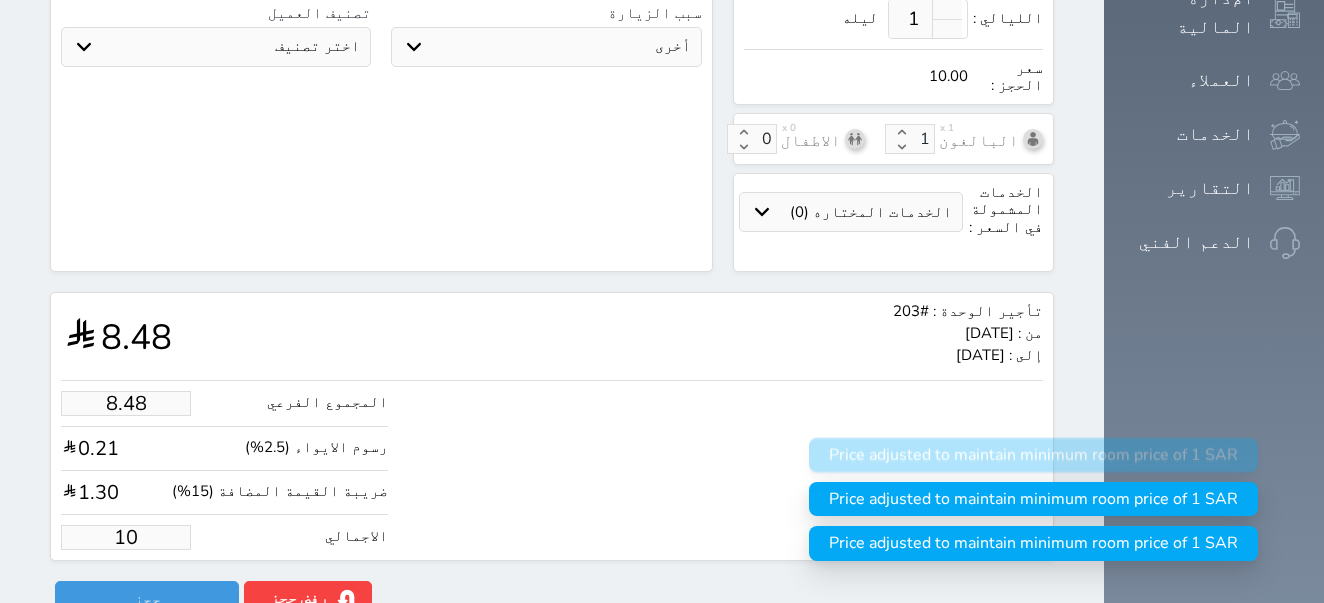 type on "84.84" 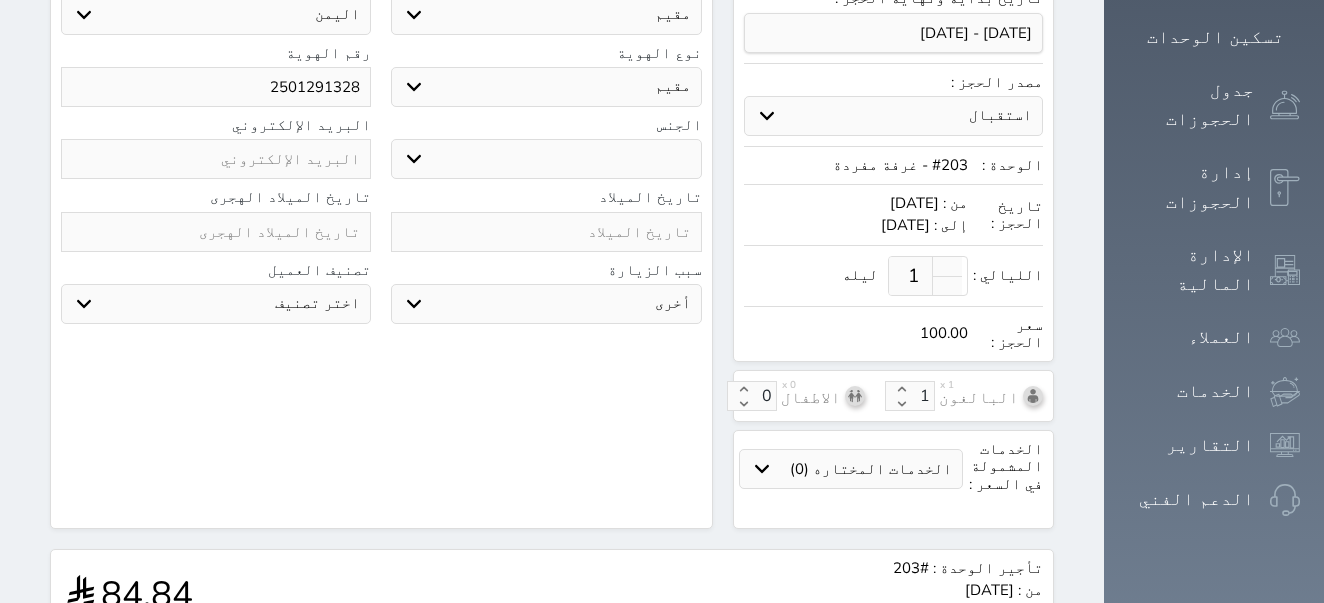 scroll, scrollTop: 643, scrollLeft: 0, axis: vertical 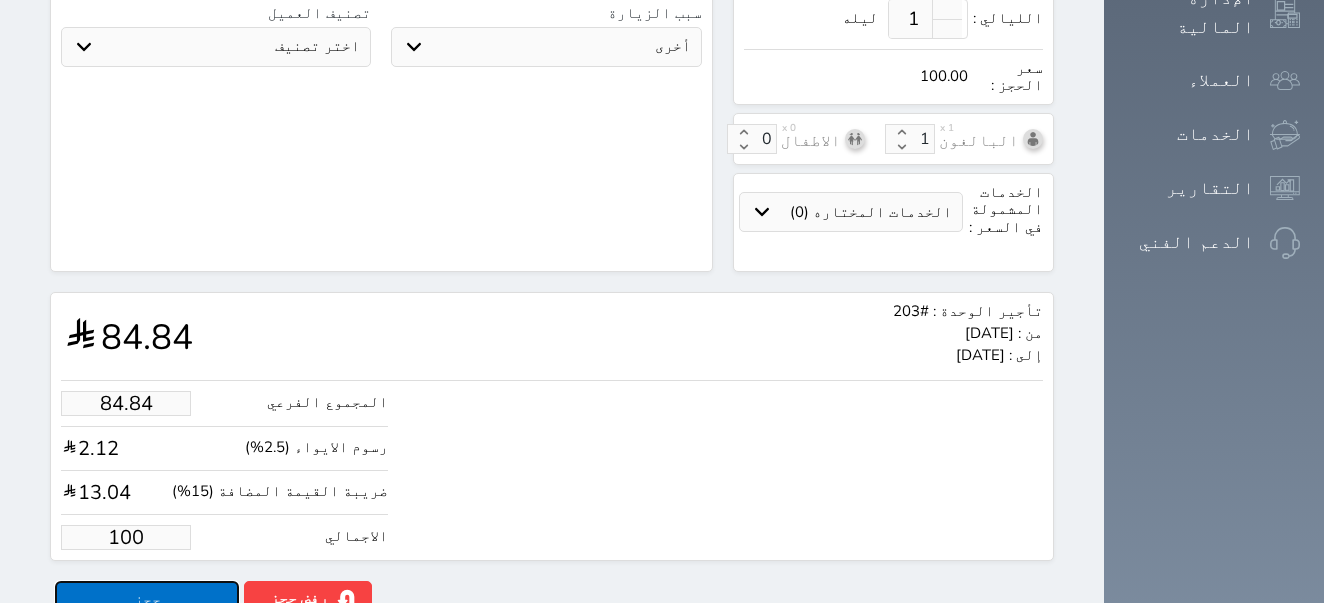 type on "100.00" 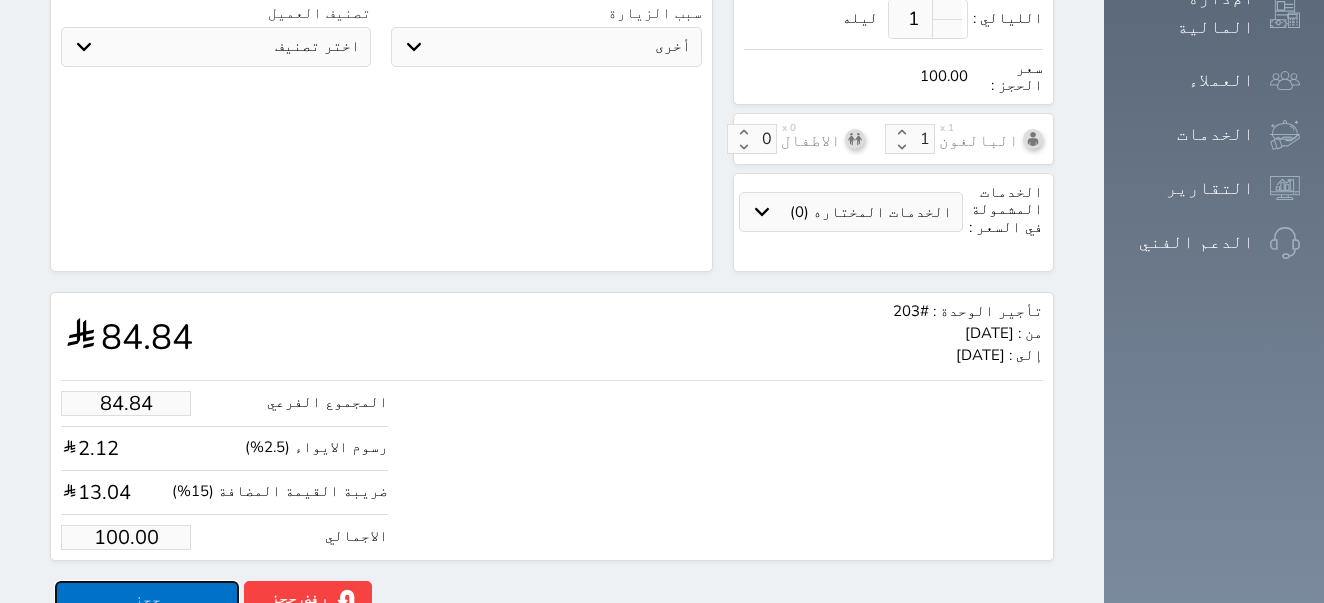 click on "حجز" at bounding box center (147, 598) 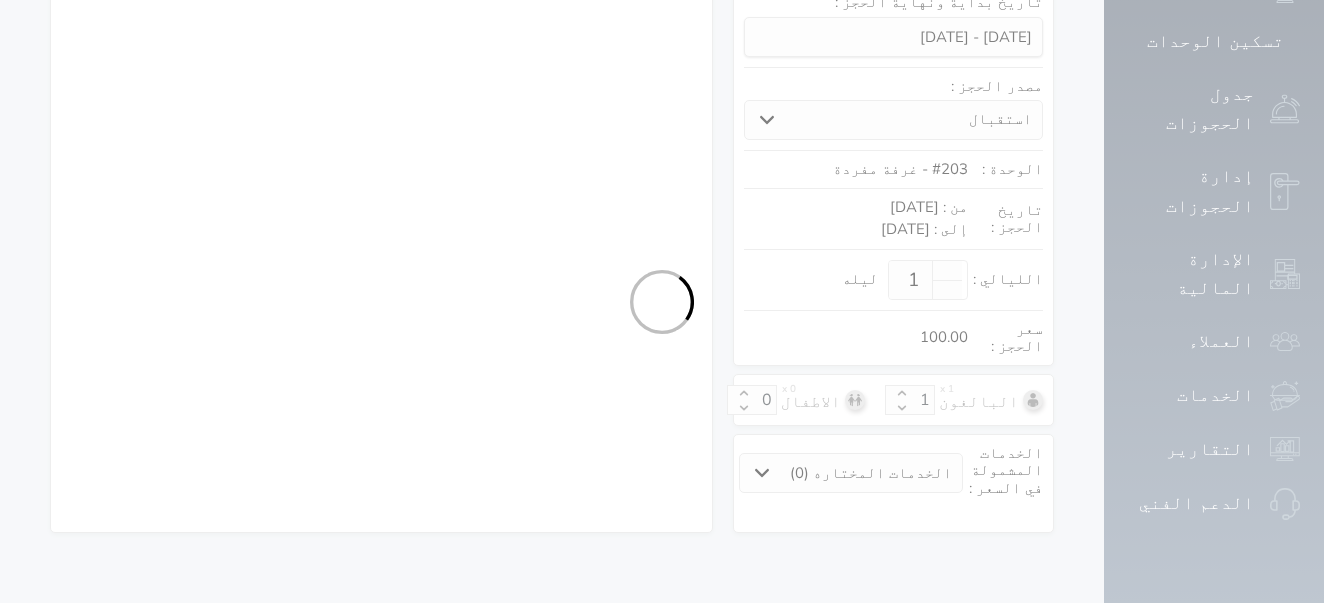 select on "4" 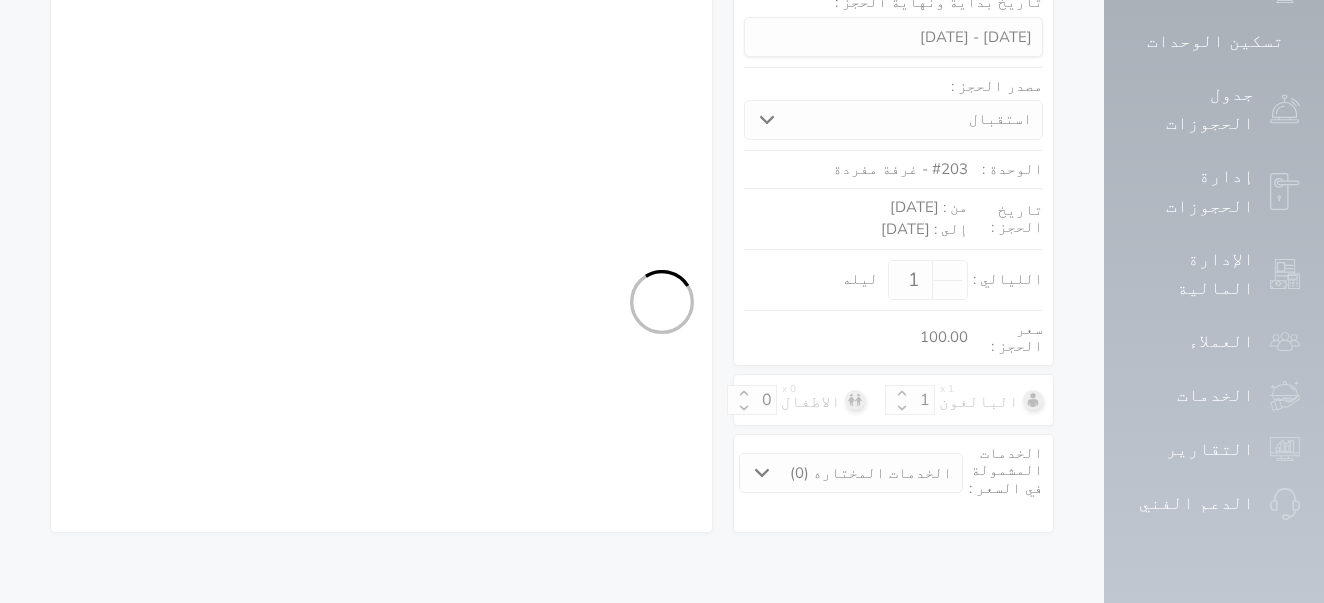 select on "111" 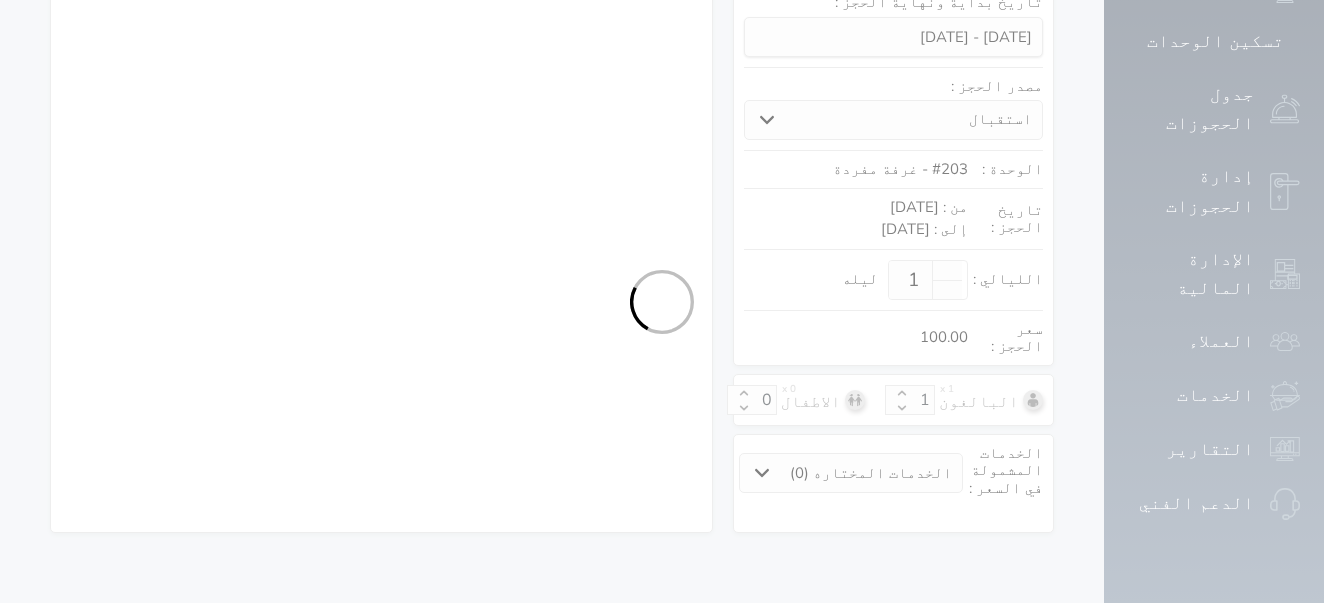 select on "4" 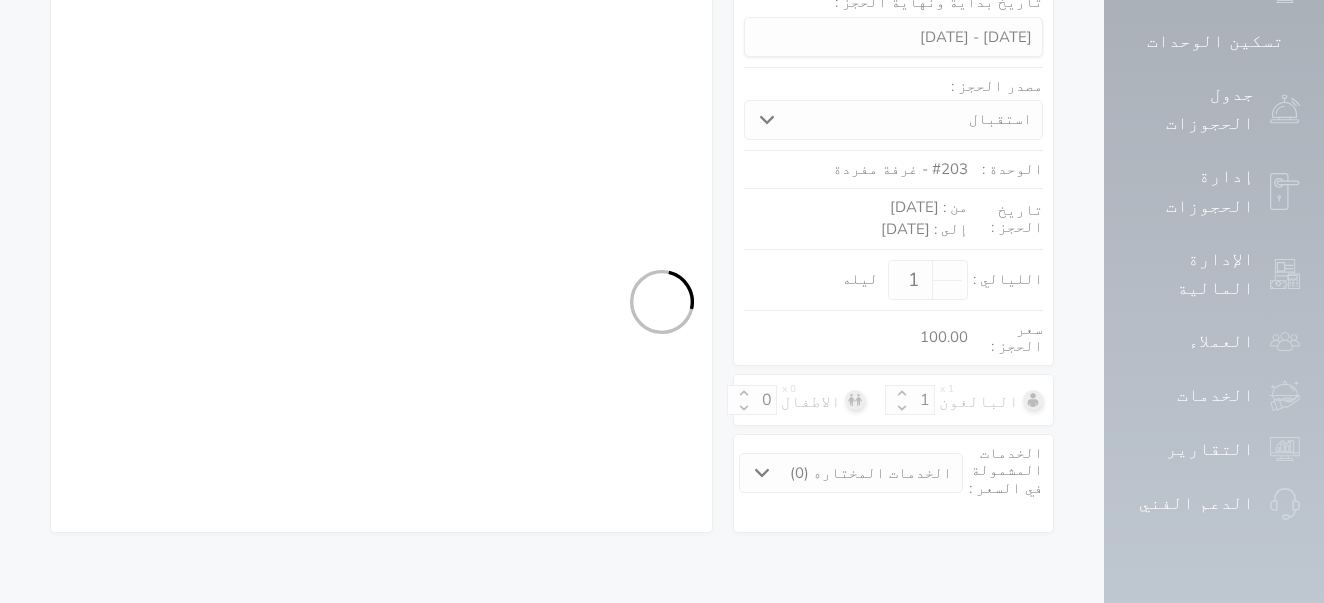 select 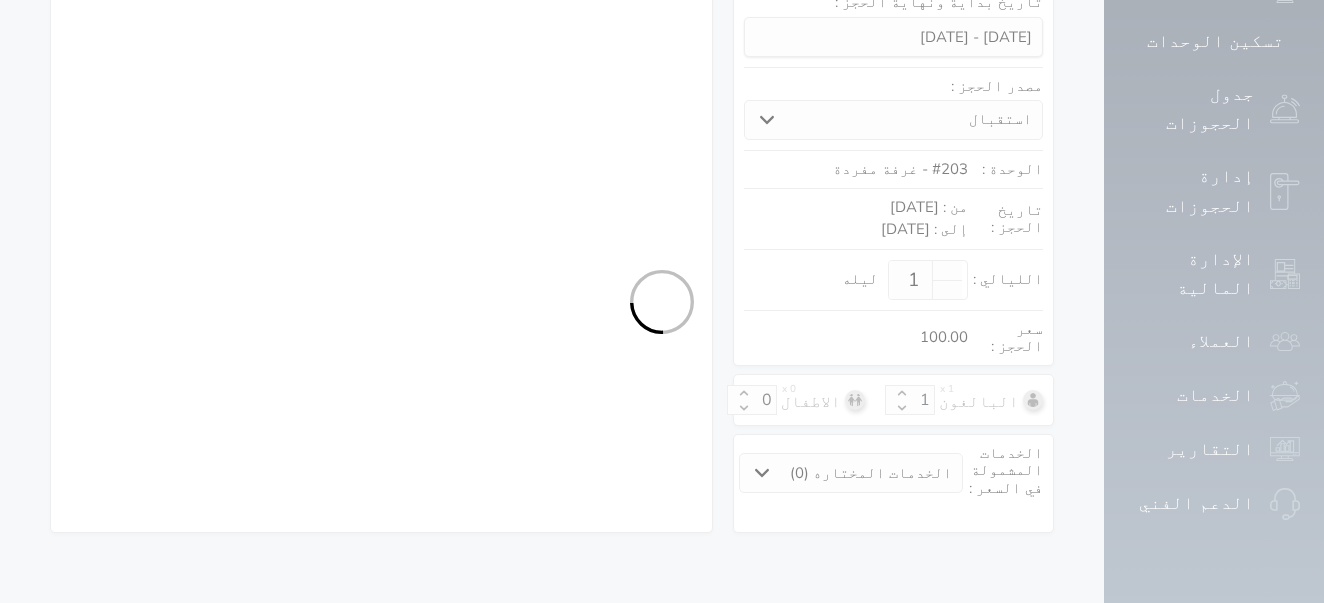 select on "7" 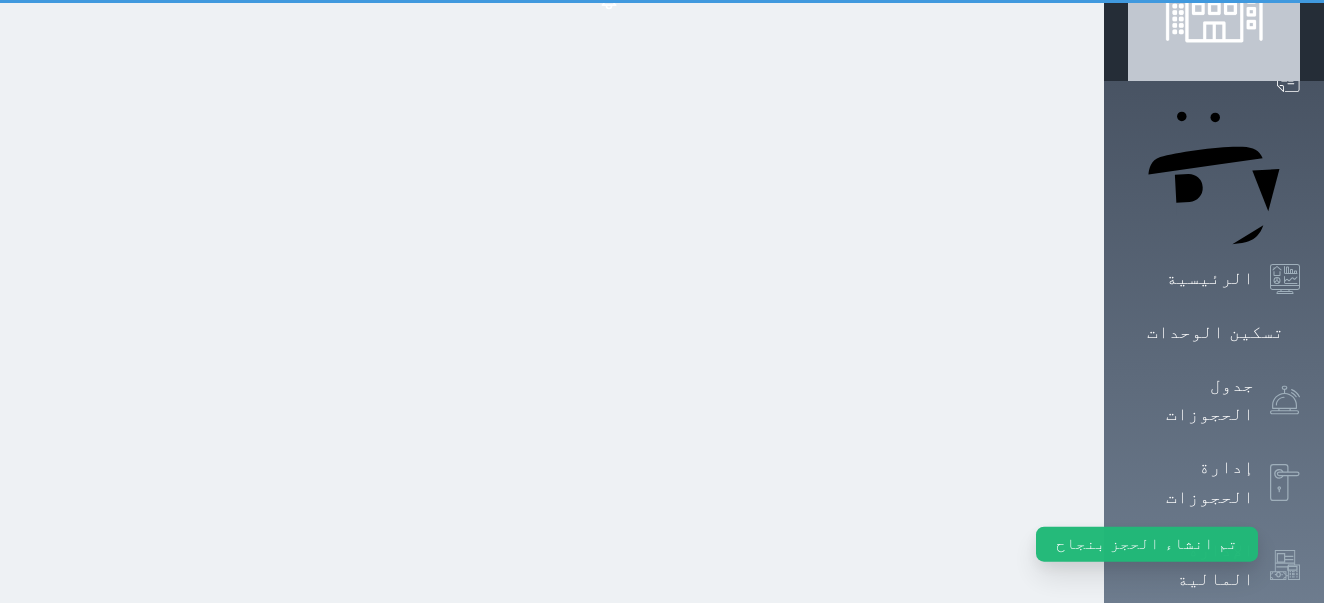 scroll, scrollTop: 0, scrollLeft: 0, axis: both 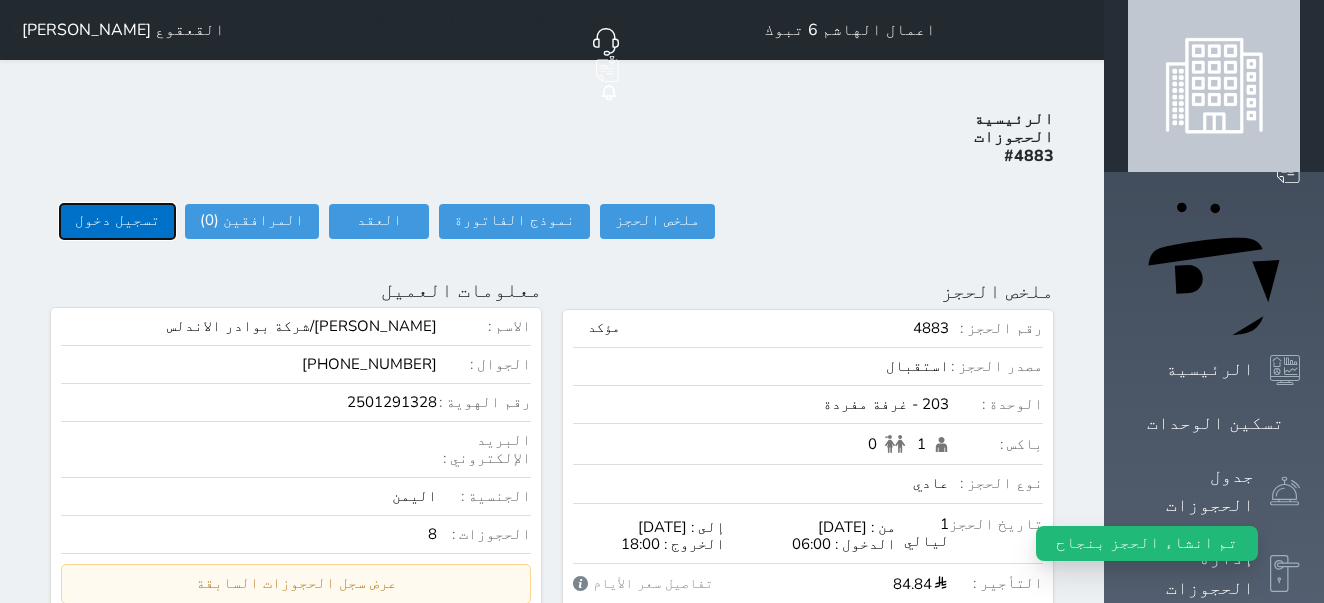 click on "تسجيل دخول" at bounding box center [117, 221] 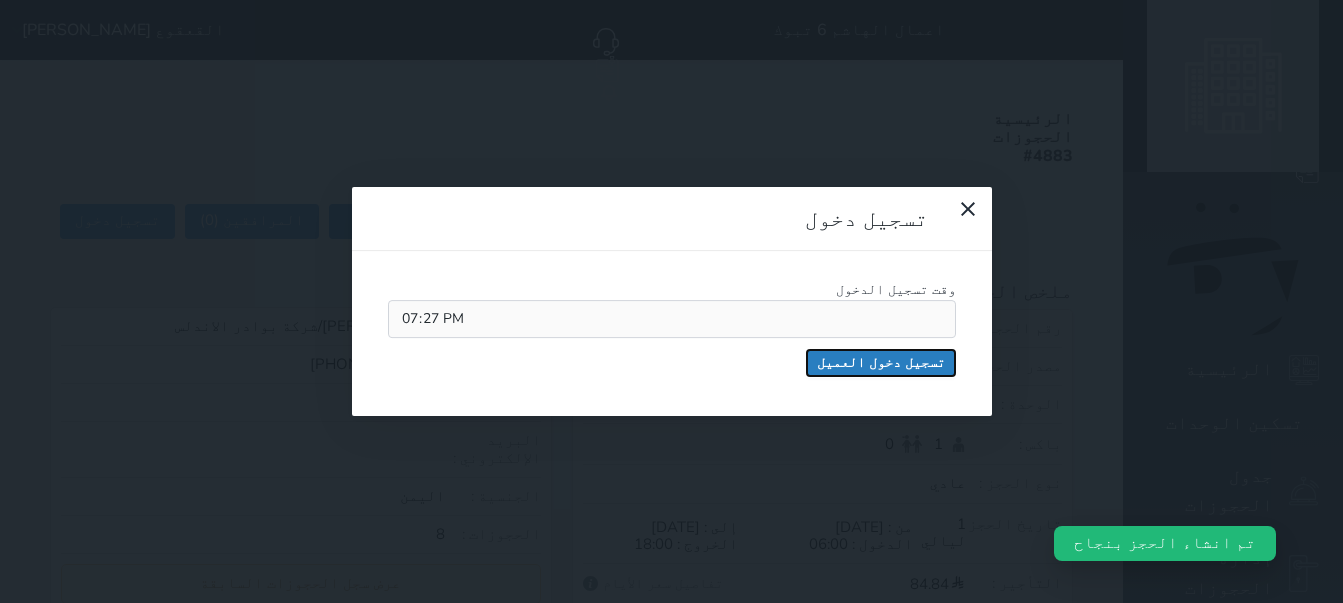 click on "تسجيل دخول العميل" at bounding box center (881, 363) 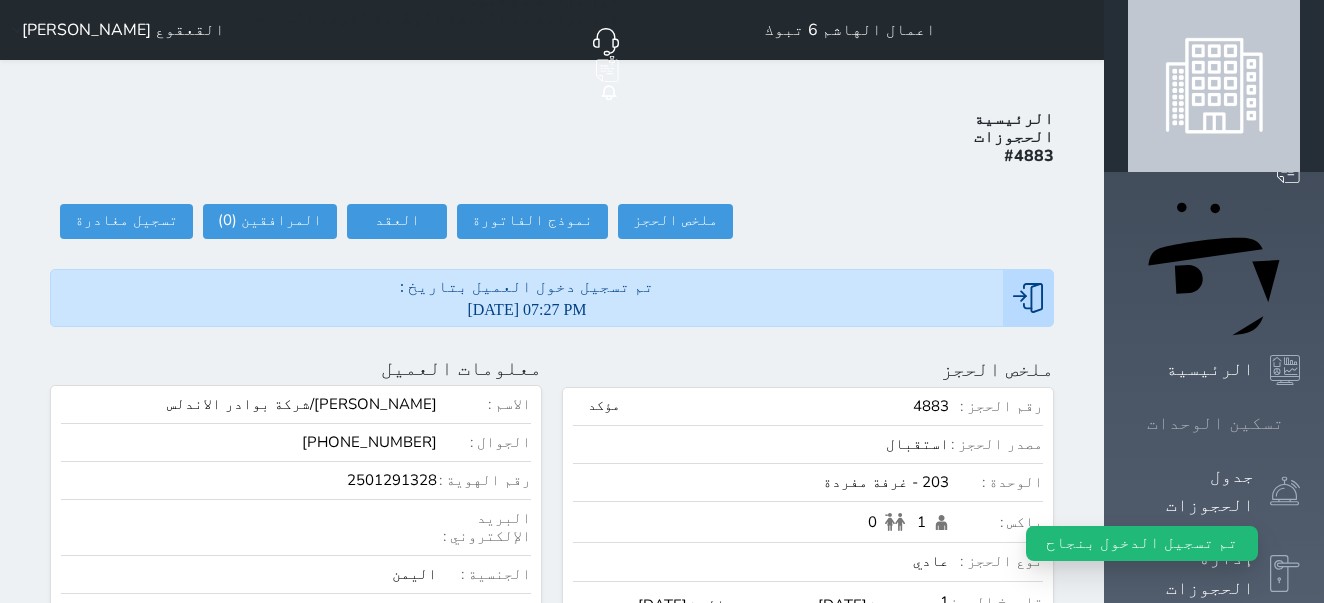 click on "تسكين الوحدات" at bounding box center [1215, 423] 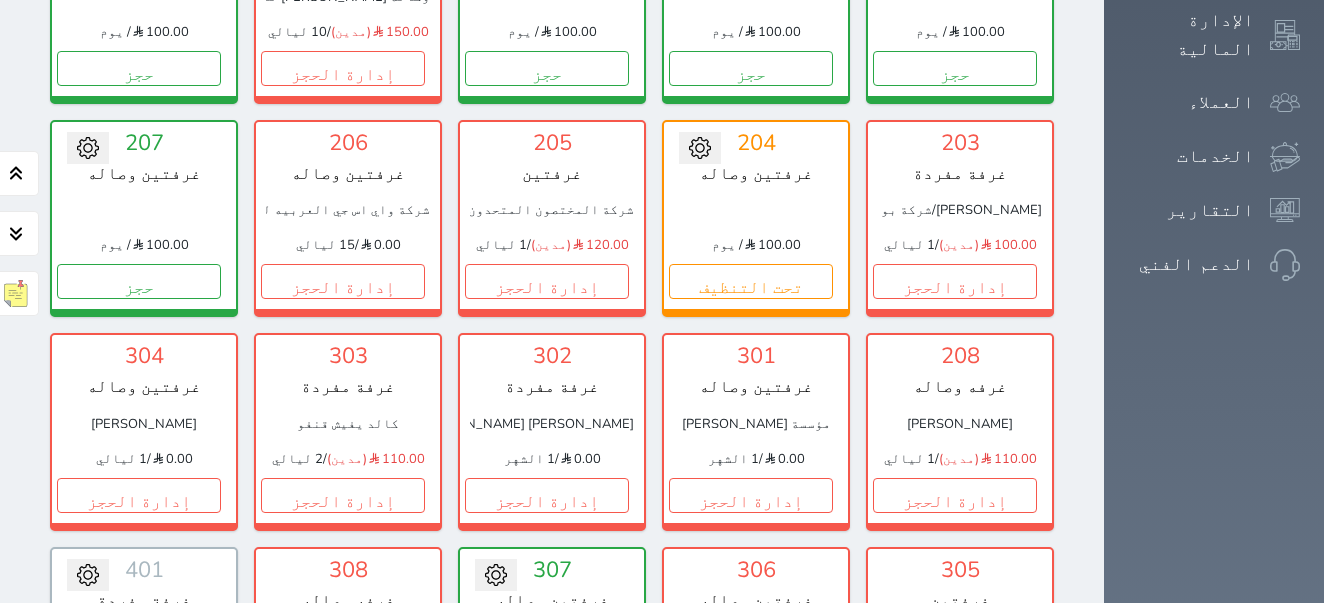 scroll, scrollTop: 588, scrollLeft: 0, axis: vertical 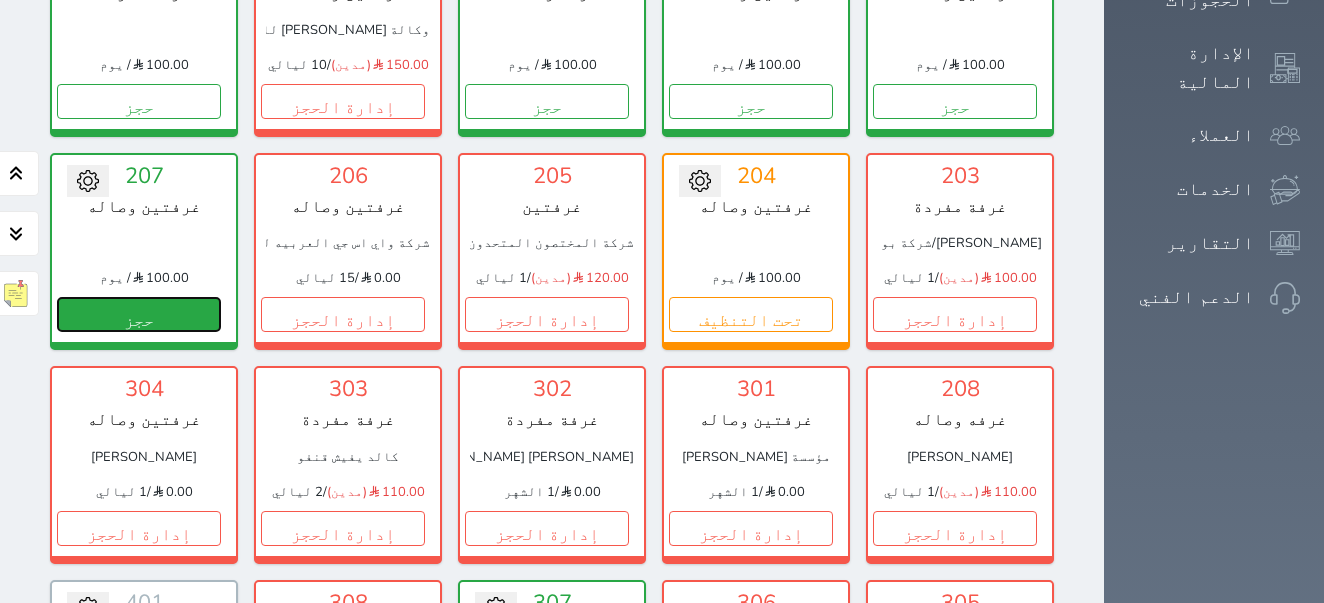 click on "حجز" at bounding box center (139, 314) 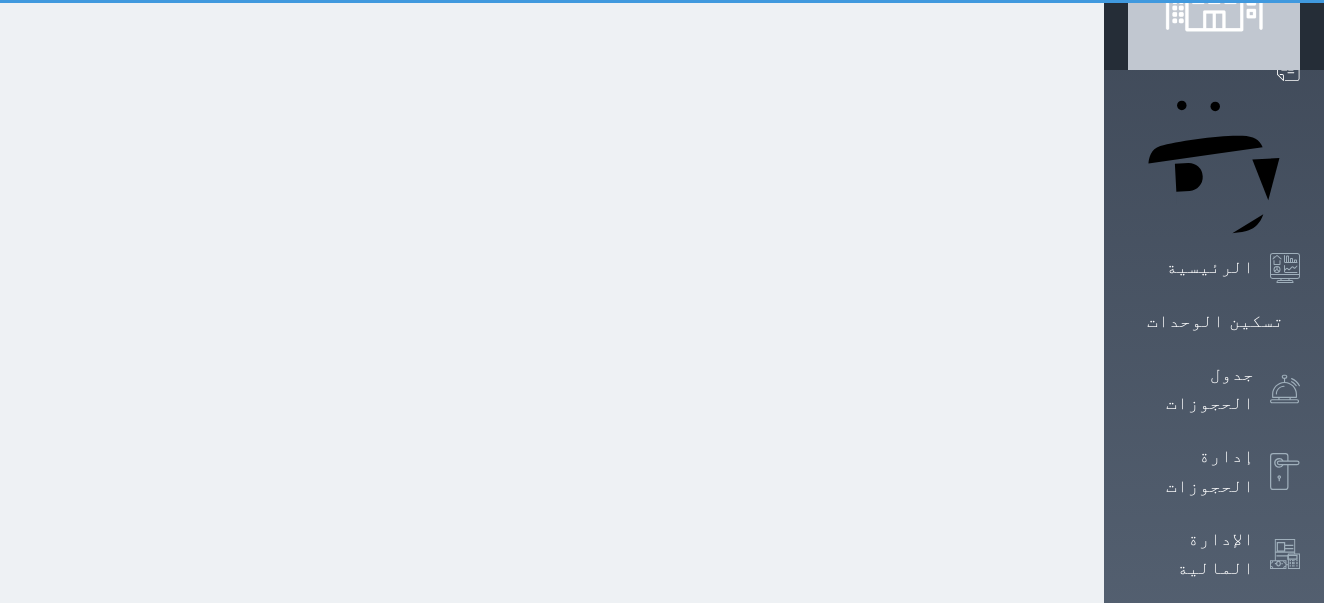 scroll, scrollTop: 0, scrollLeft: 0, axis: both 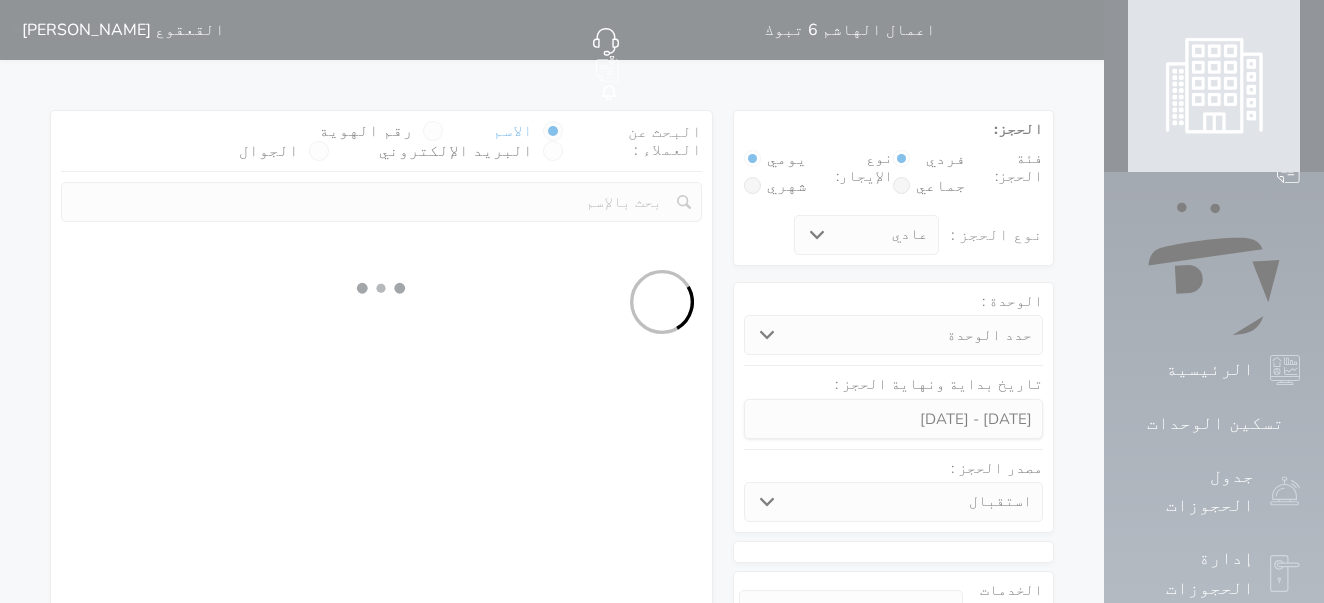 select 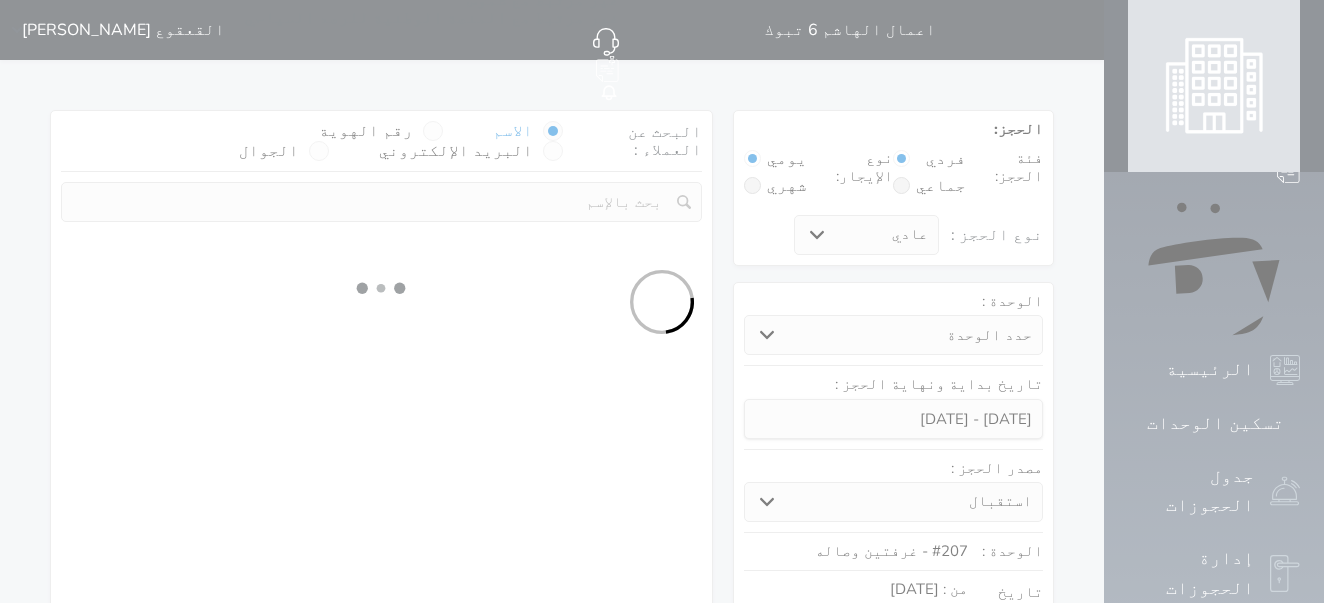 select on "1" 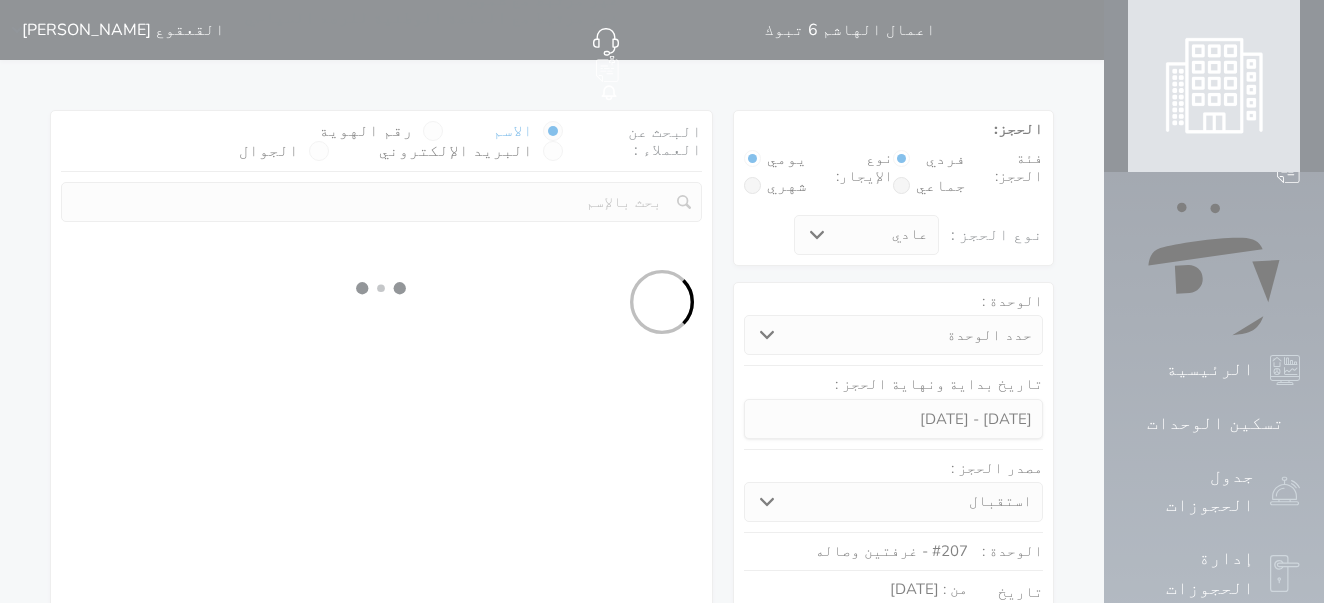 select on "113" 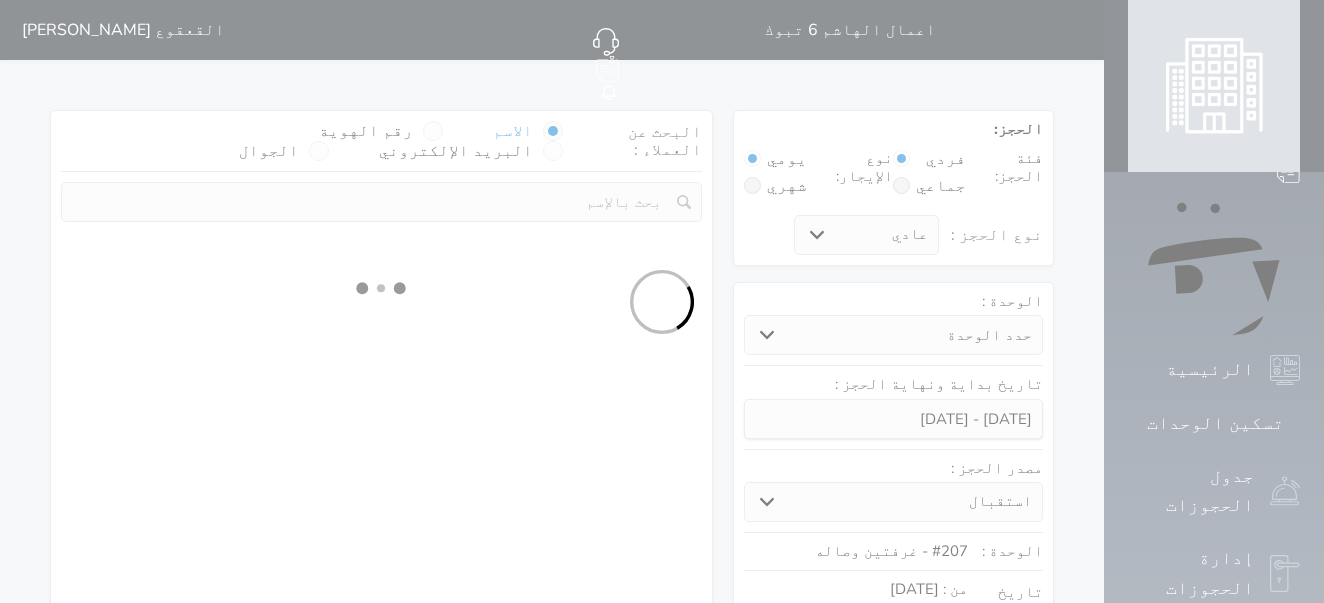 select on "1" 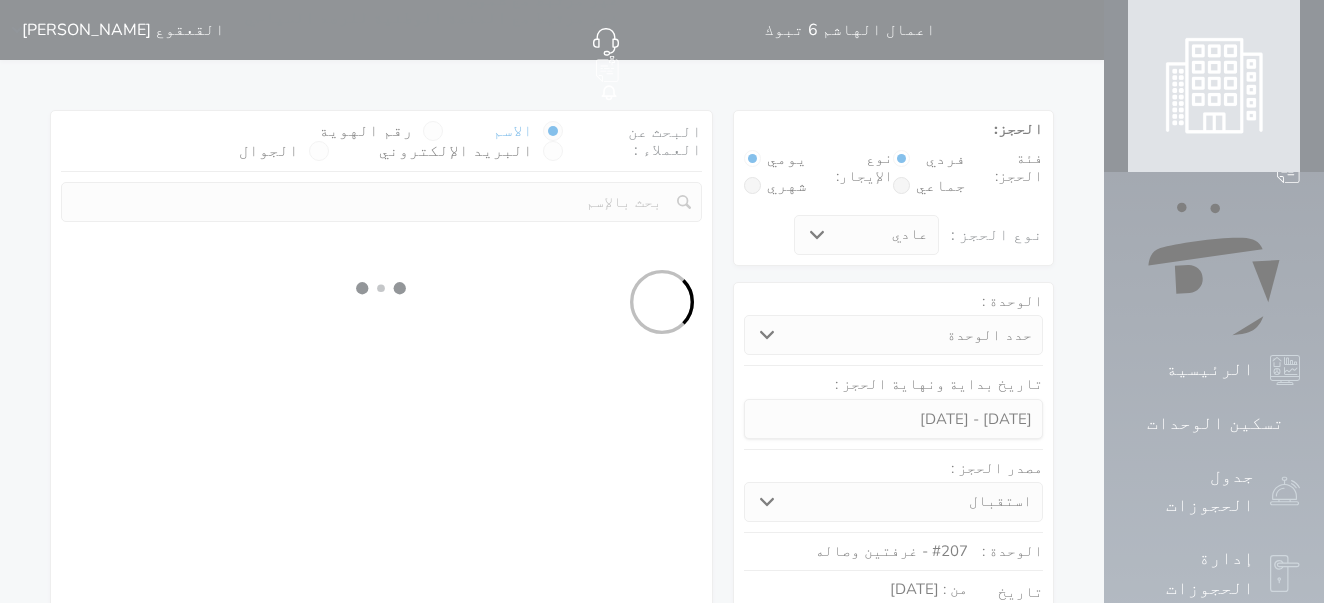 select 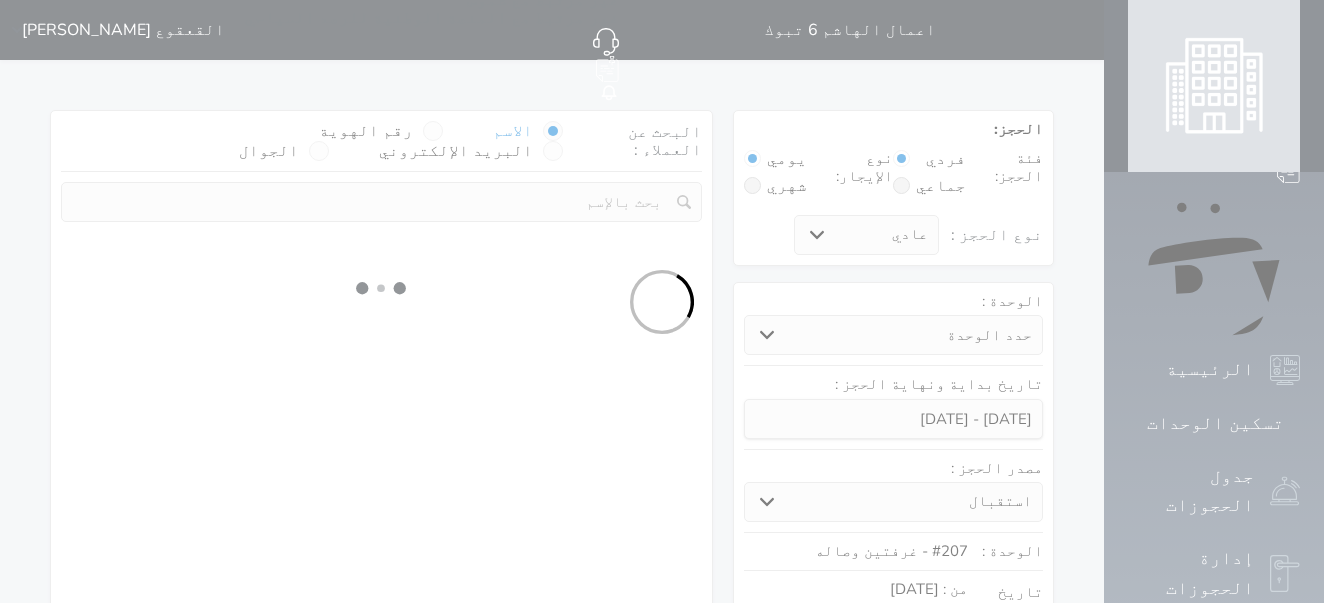 select on "7" 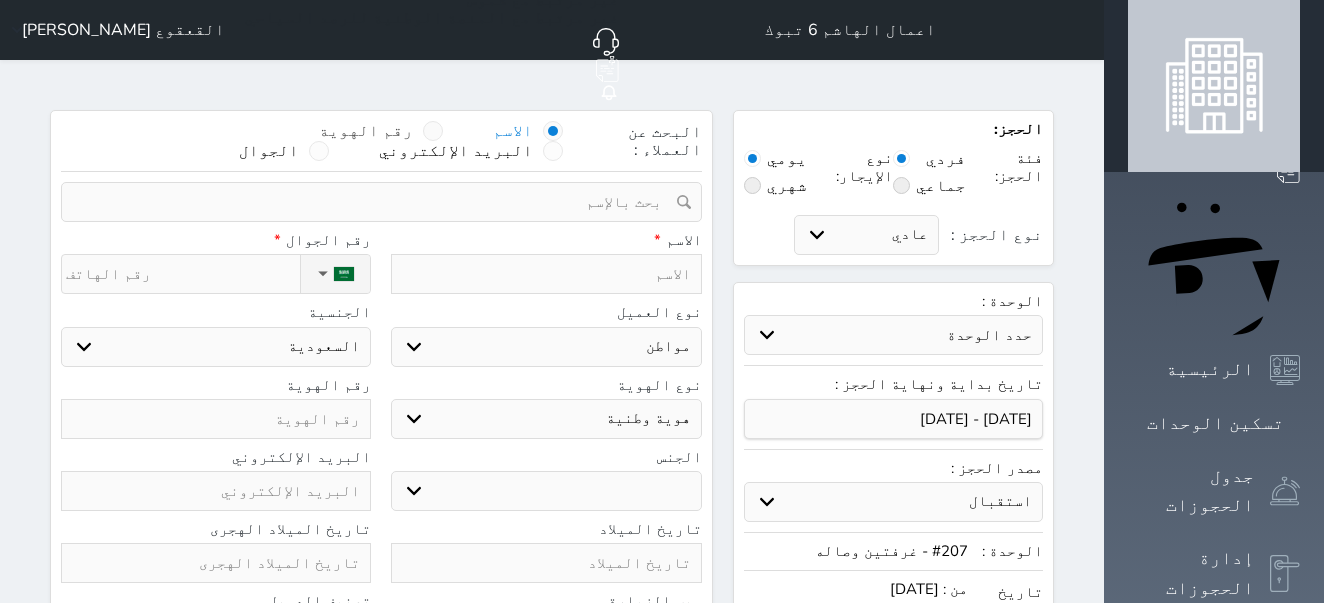click on "رقم الهوية" at bounding box center [381, 131] 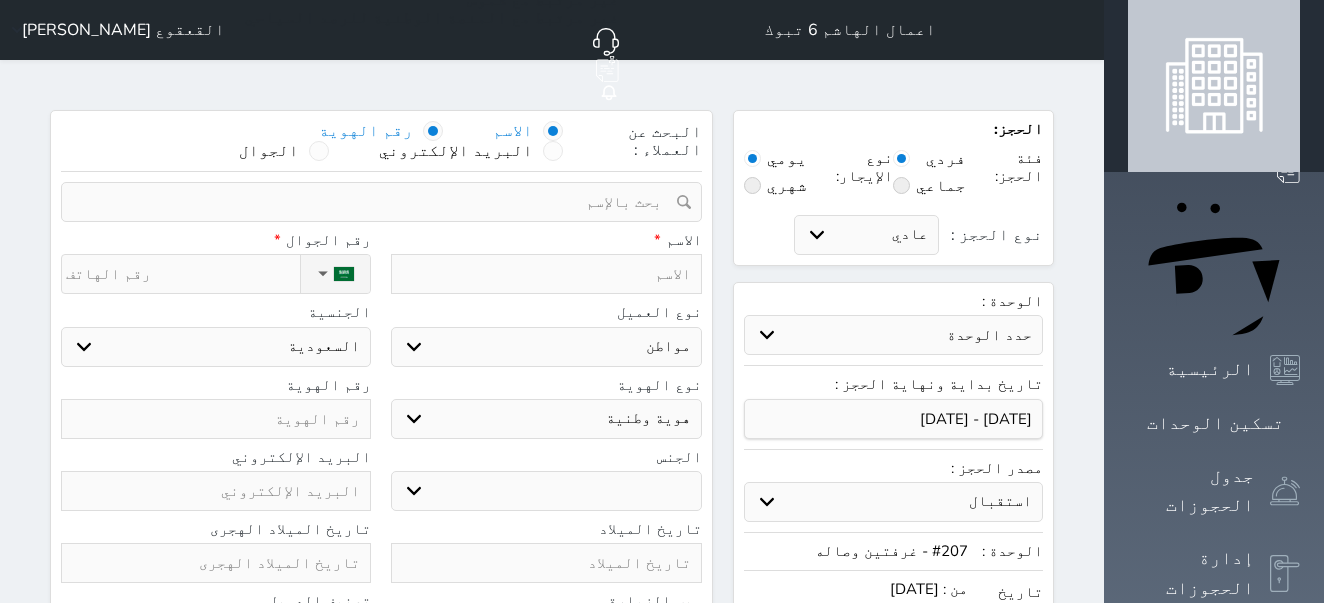 select 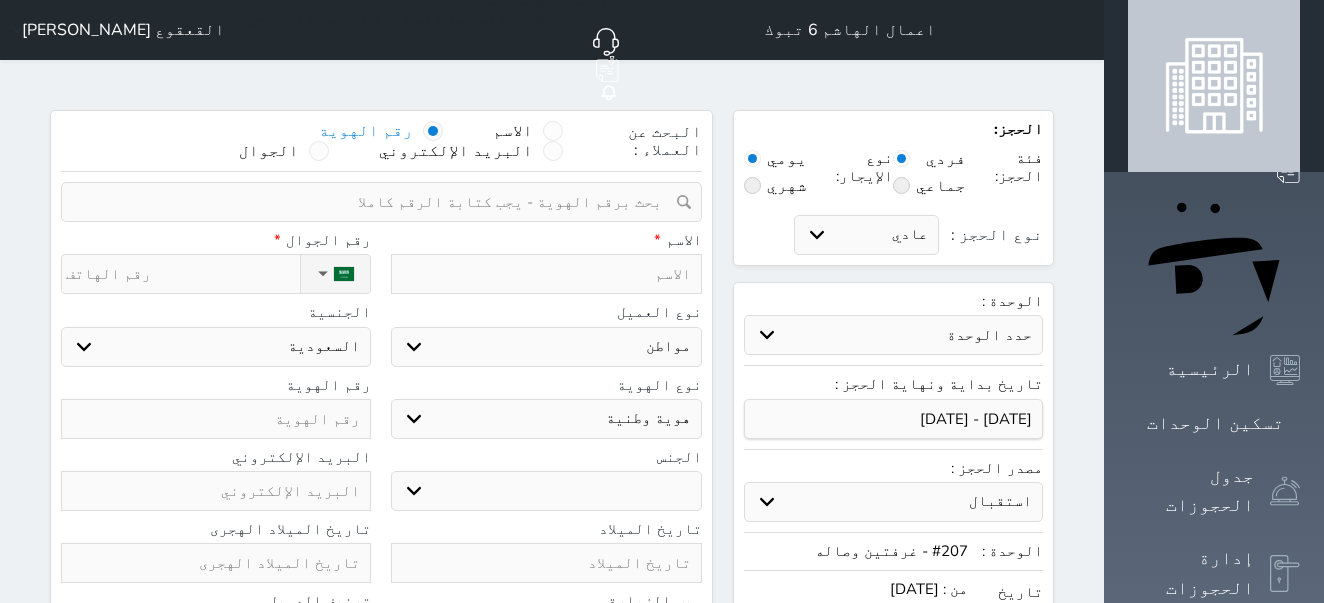 click at bounding box center (374, 202) 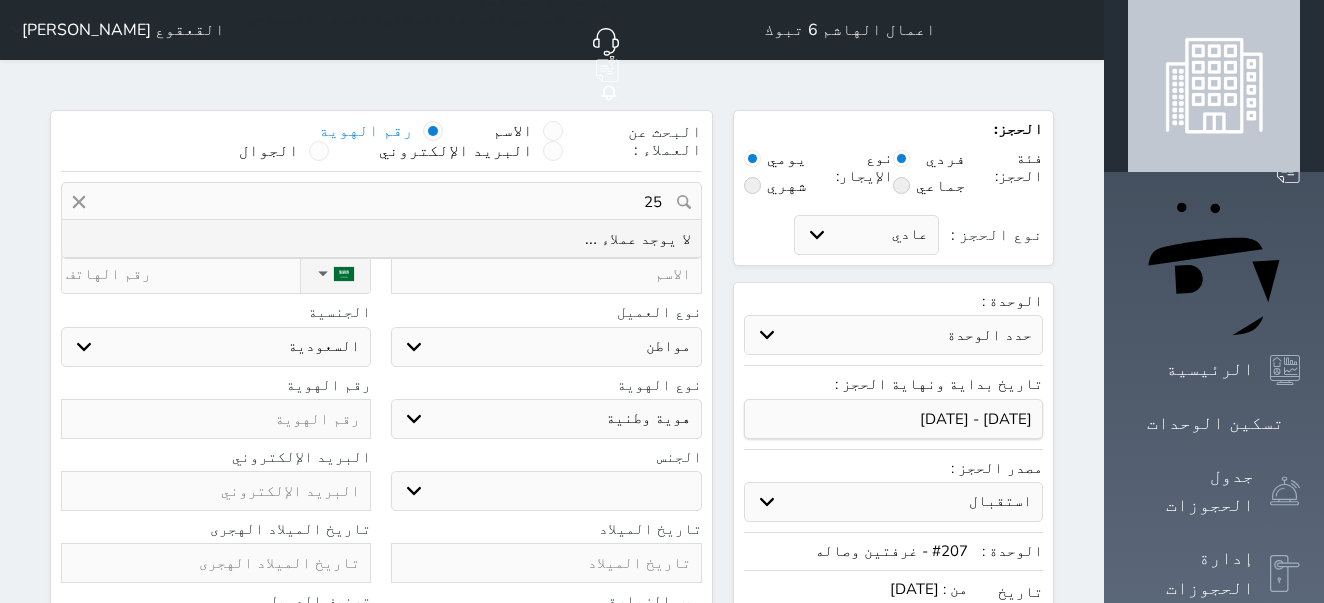 type on "2" 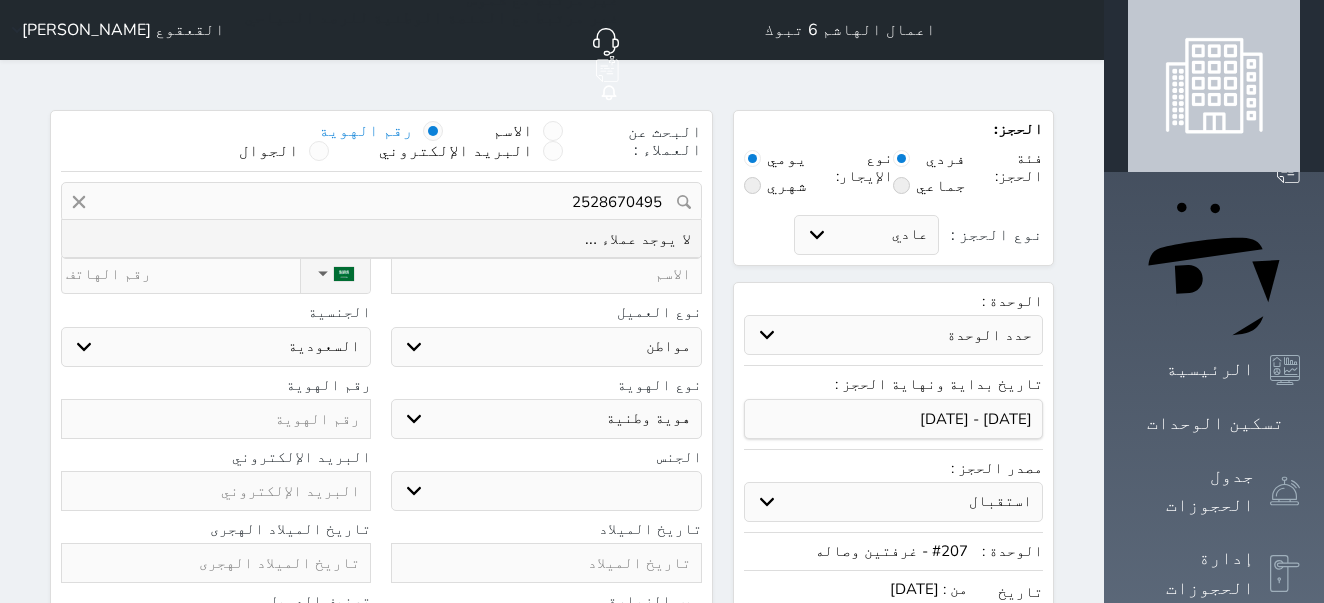 drag, startPoint x: 638, startPoint y: 157, endPoint x: 736, endPoint y: 157, distance: 98 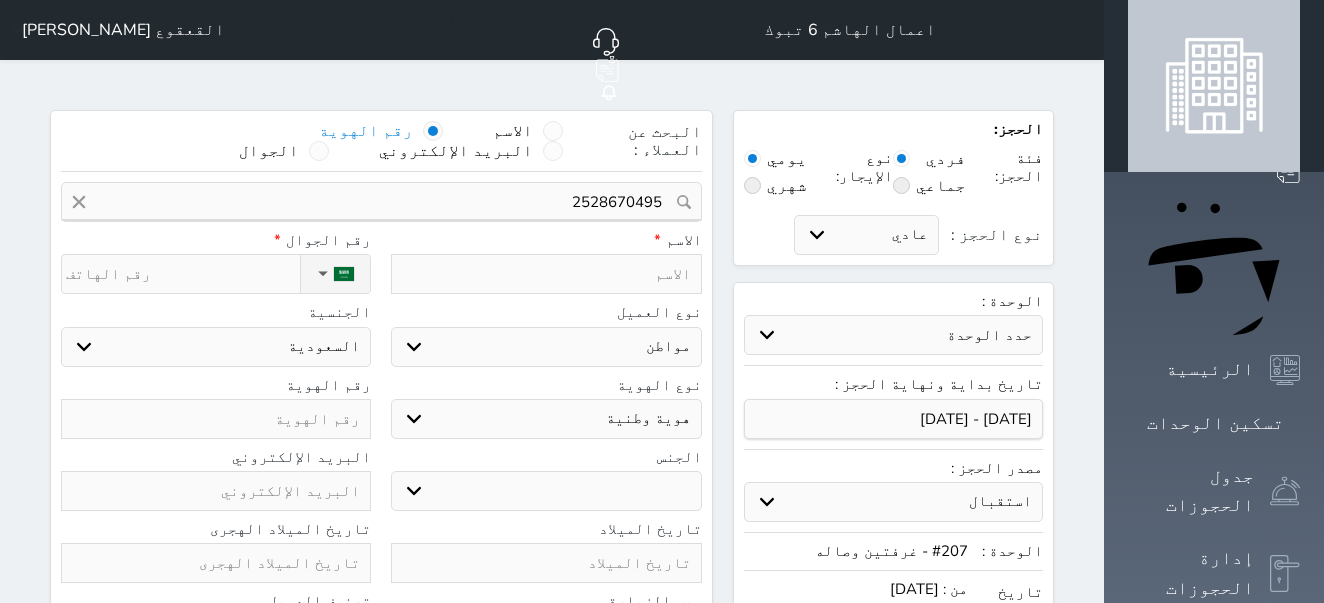 drag, startPoint x: 745, startPoint y: 154, endPoint x: 169, endPoint y: 241, distance: 582.53326 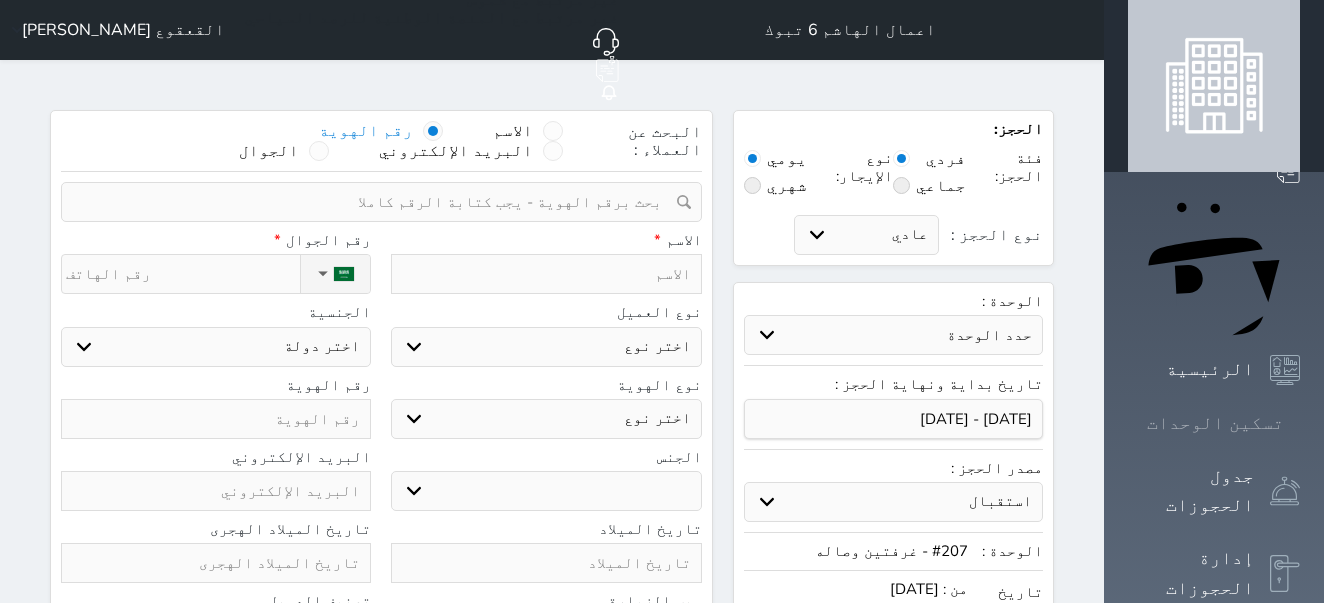click 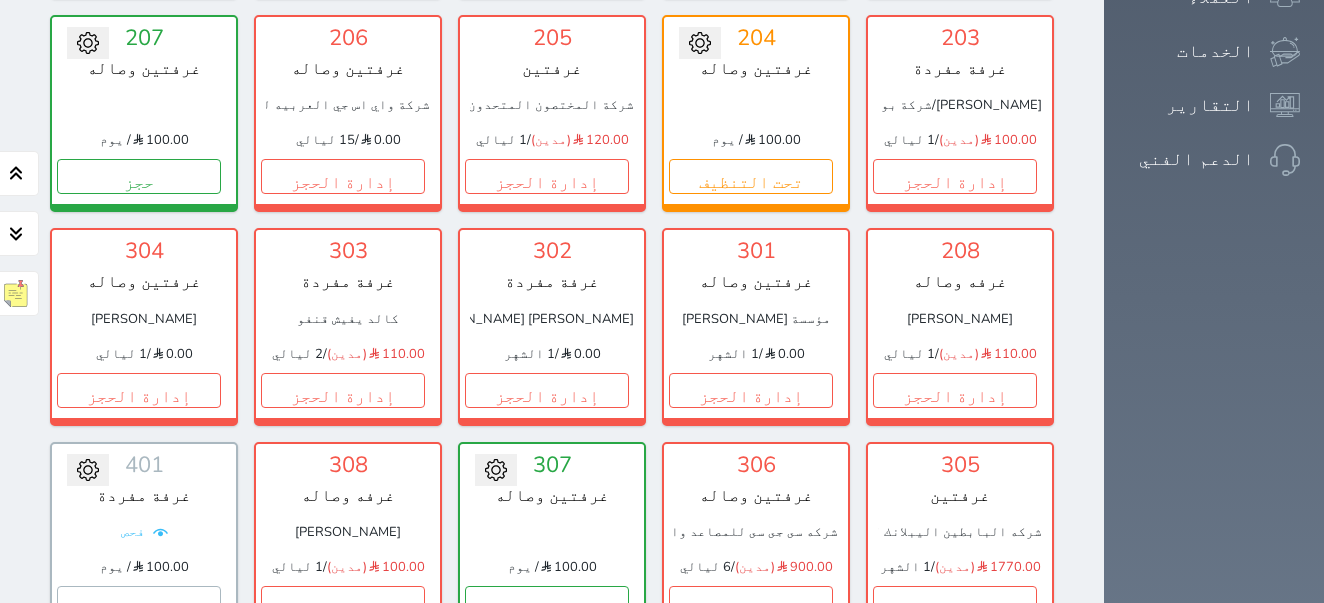 scroll, scrollTop: 838, scrollLeft: 0, axis: vertical 